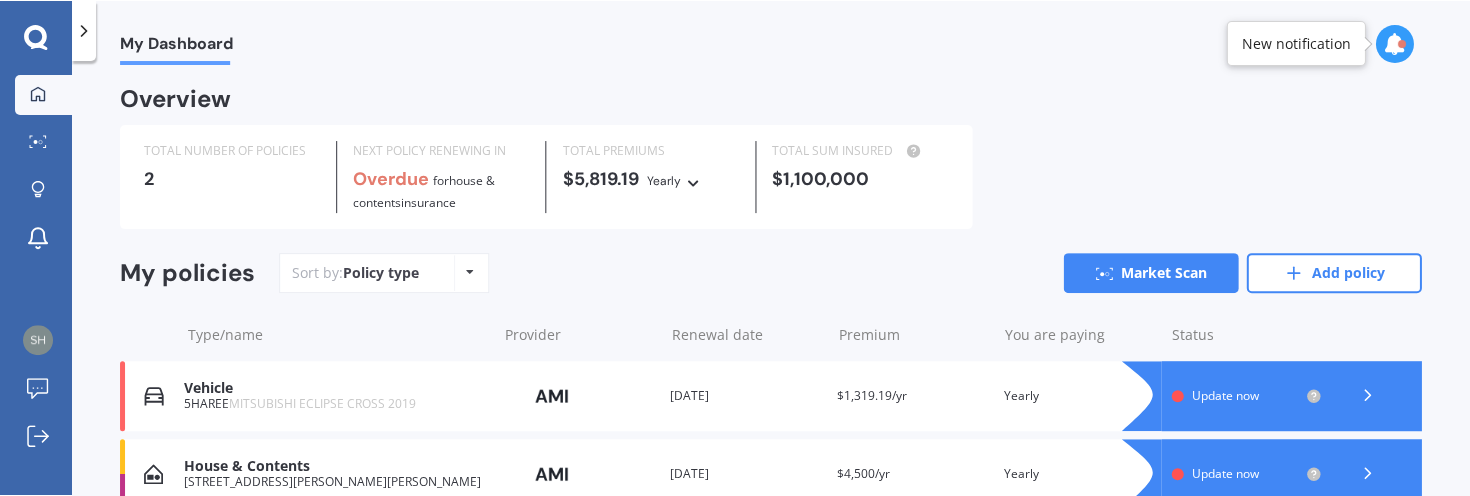 scroll, scrollTop: 0, scrollLeft: 0, axis: both 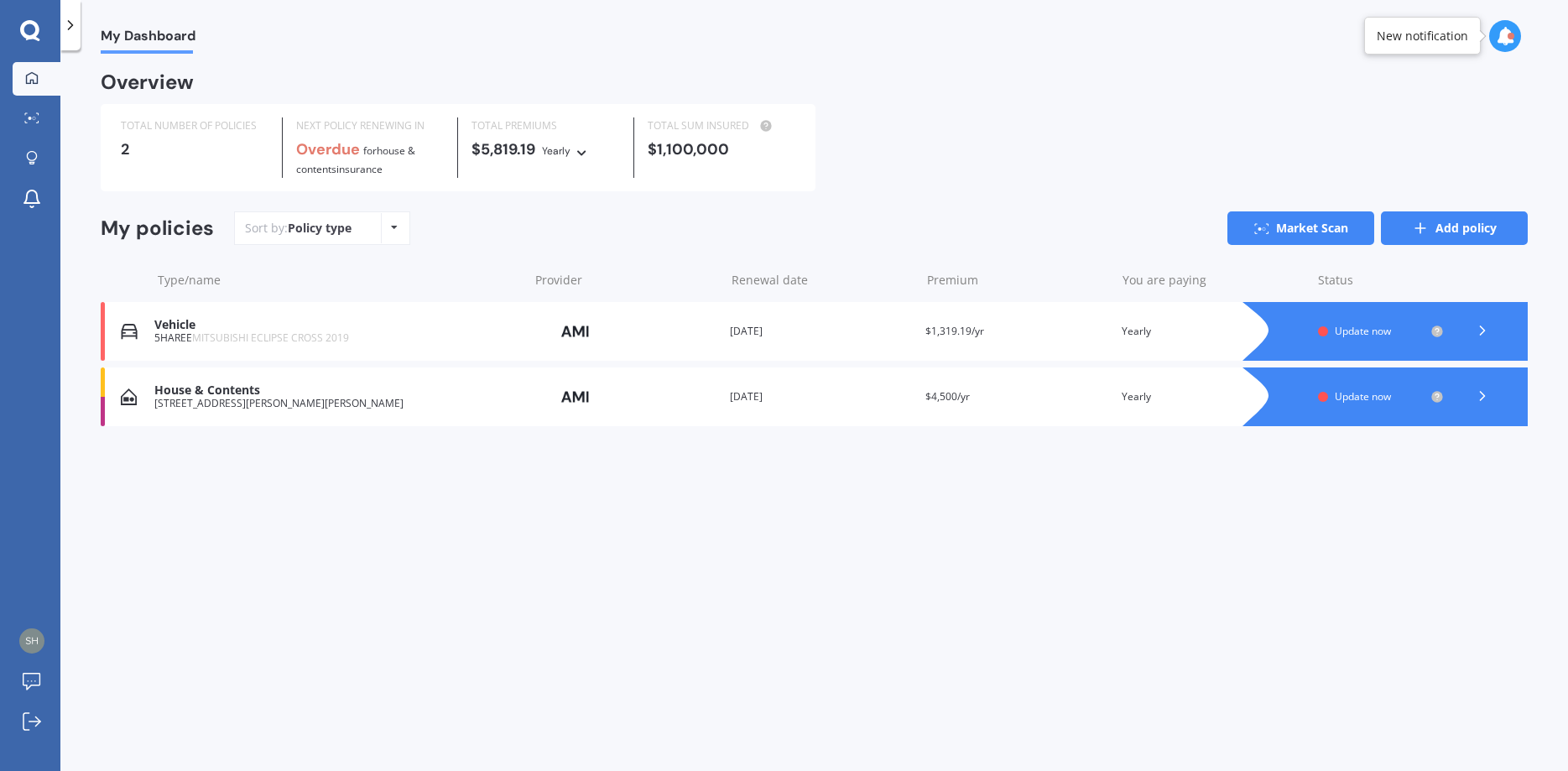 click on "Add policy" at bounding box center [1454, 228] 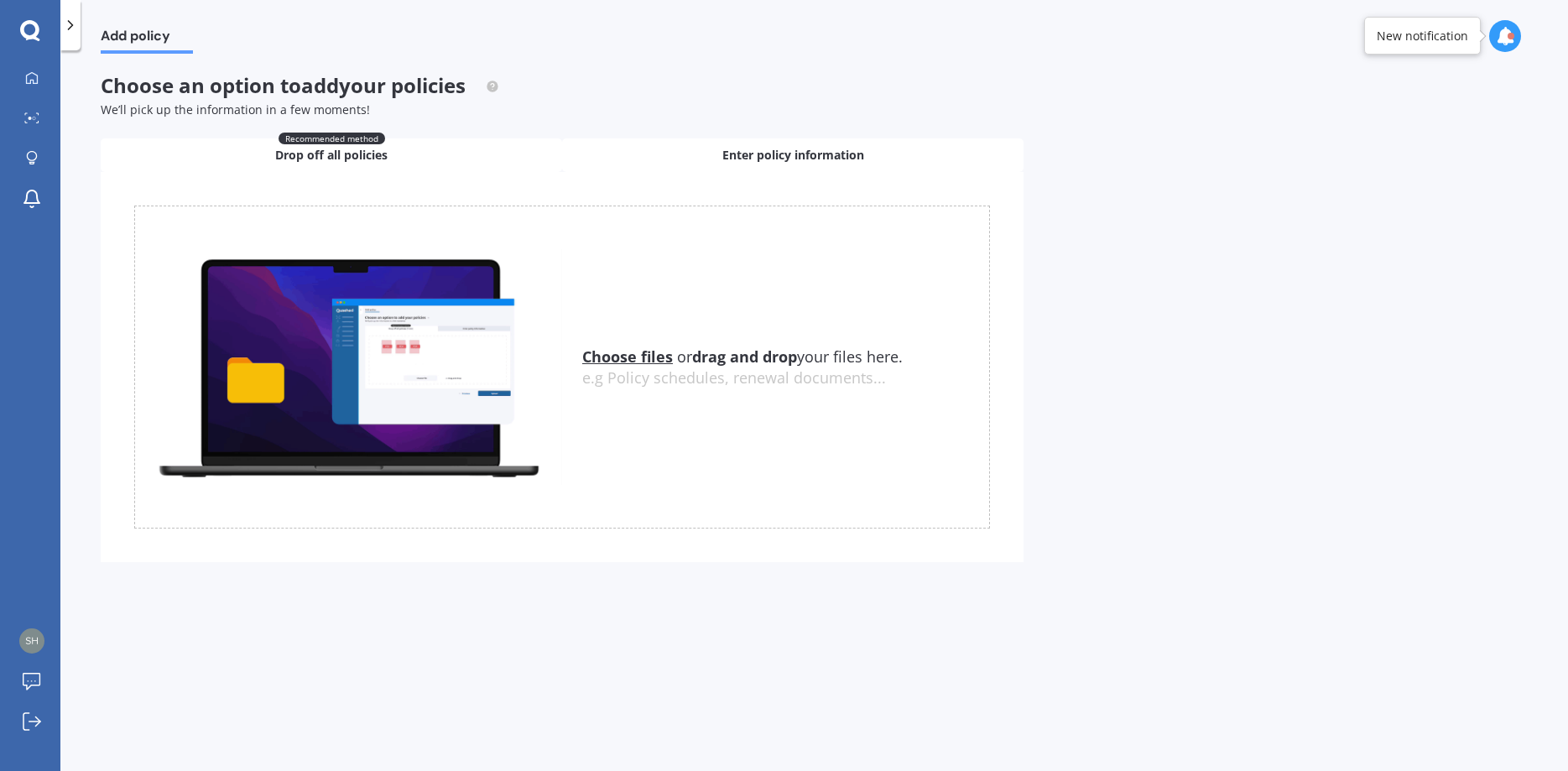 click on "Enter policy information" at bounding box center [793, 155] 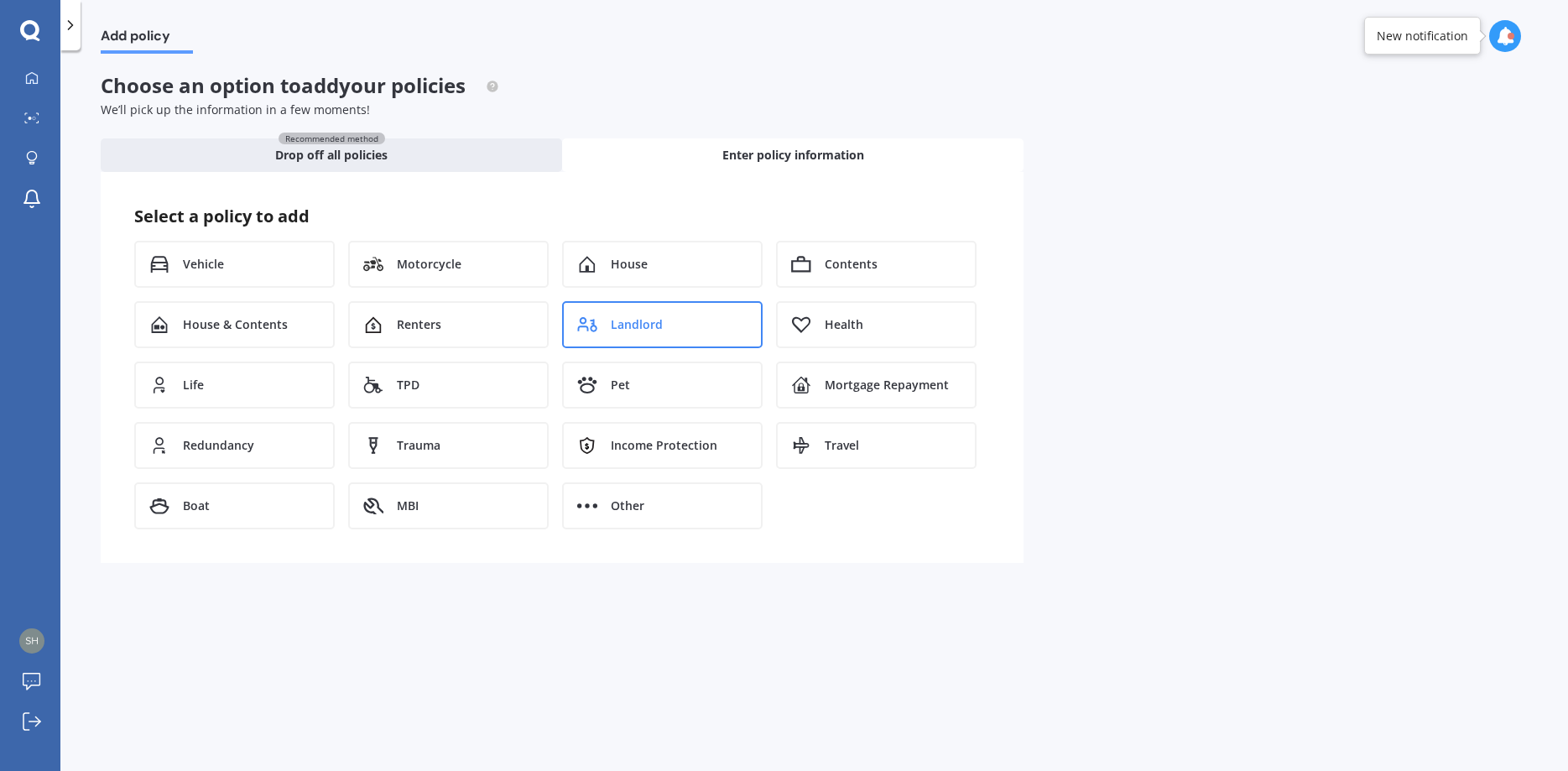 click on "Landlord" at bounding box center [662, 325] 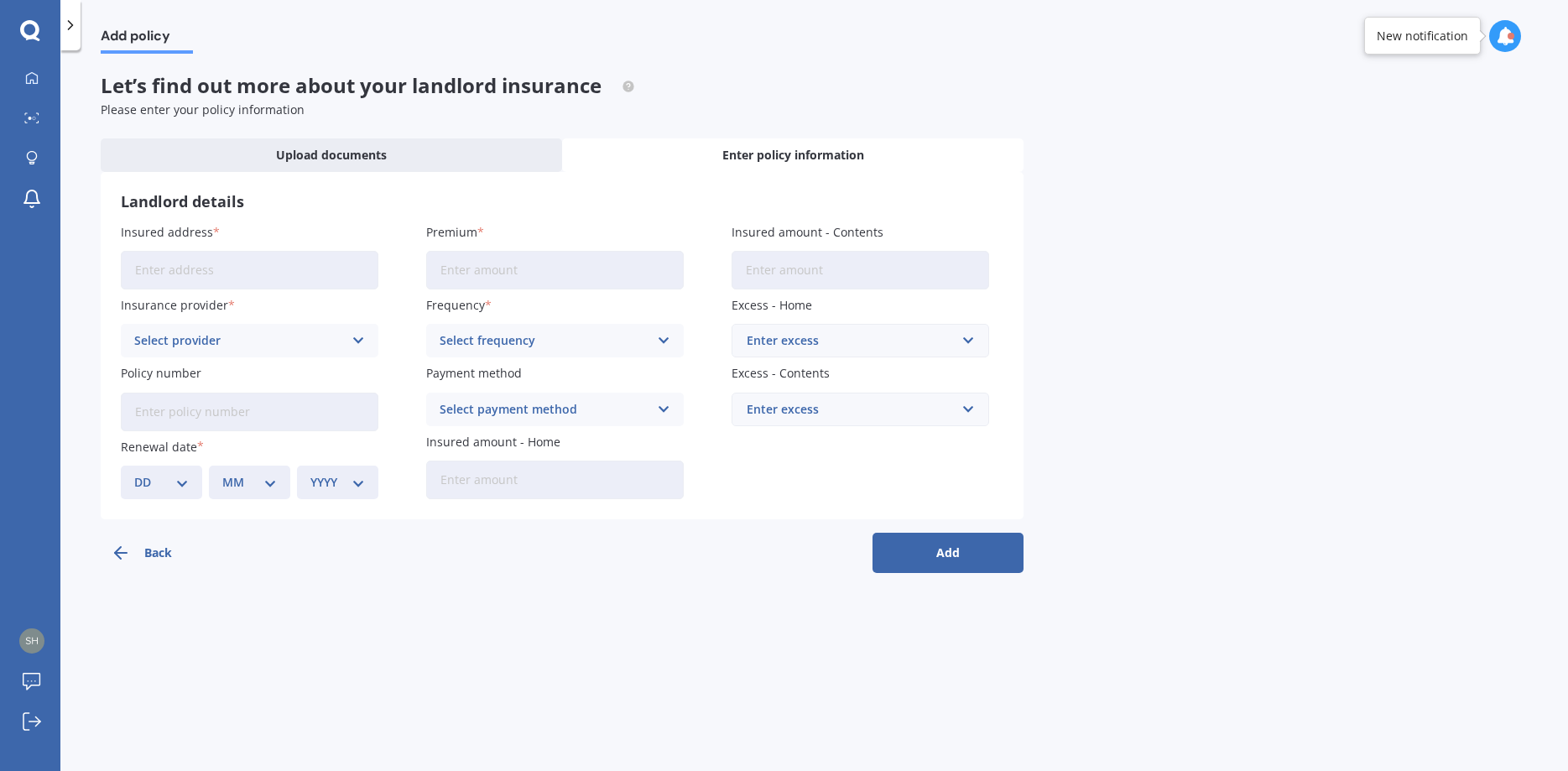 click on "Insured address" at bounding box center (249, 270) 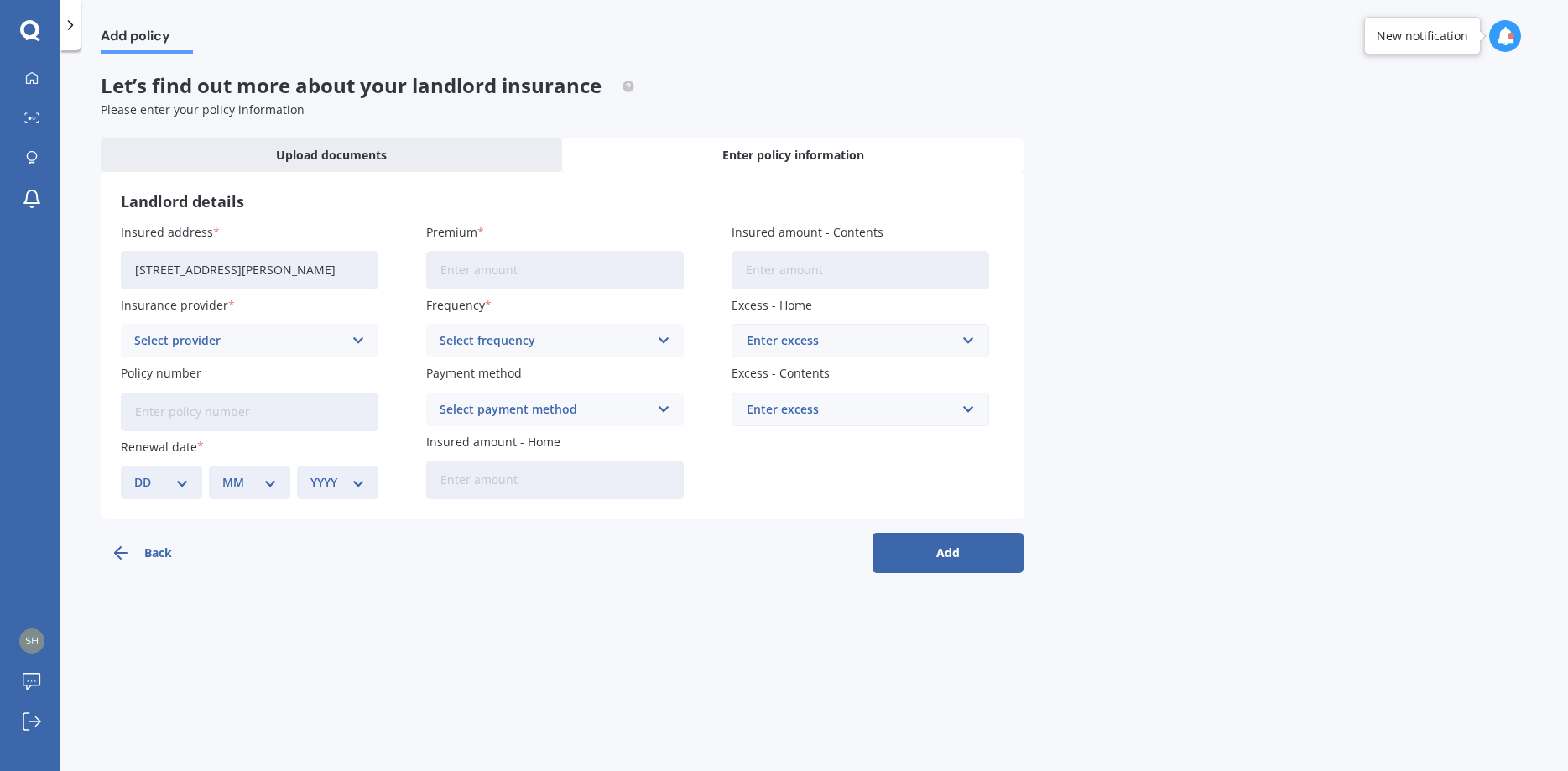 type on "[STREET_ADDRESS][PERSON_NAME]" 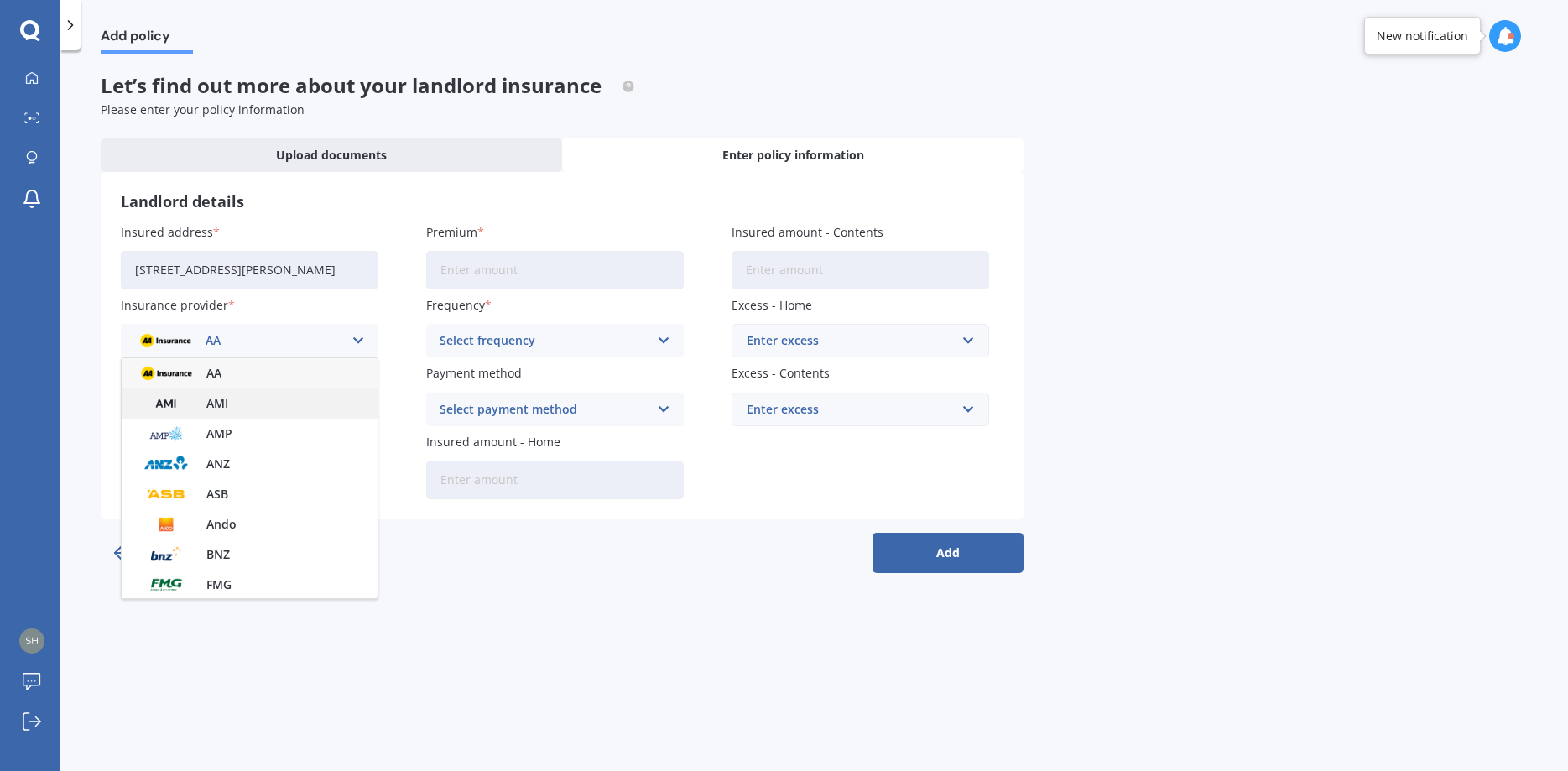 click at bounding box center (166, 404) 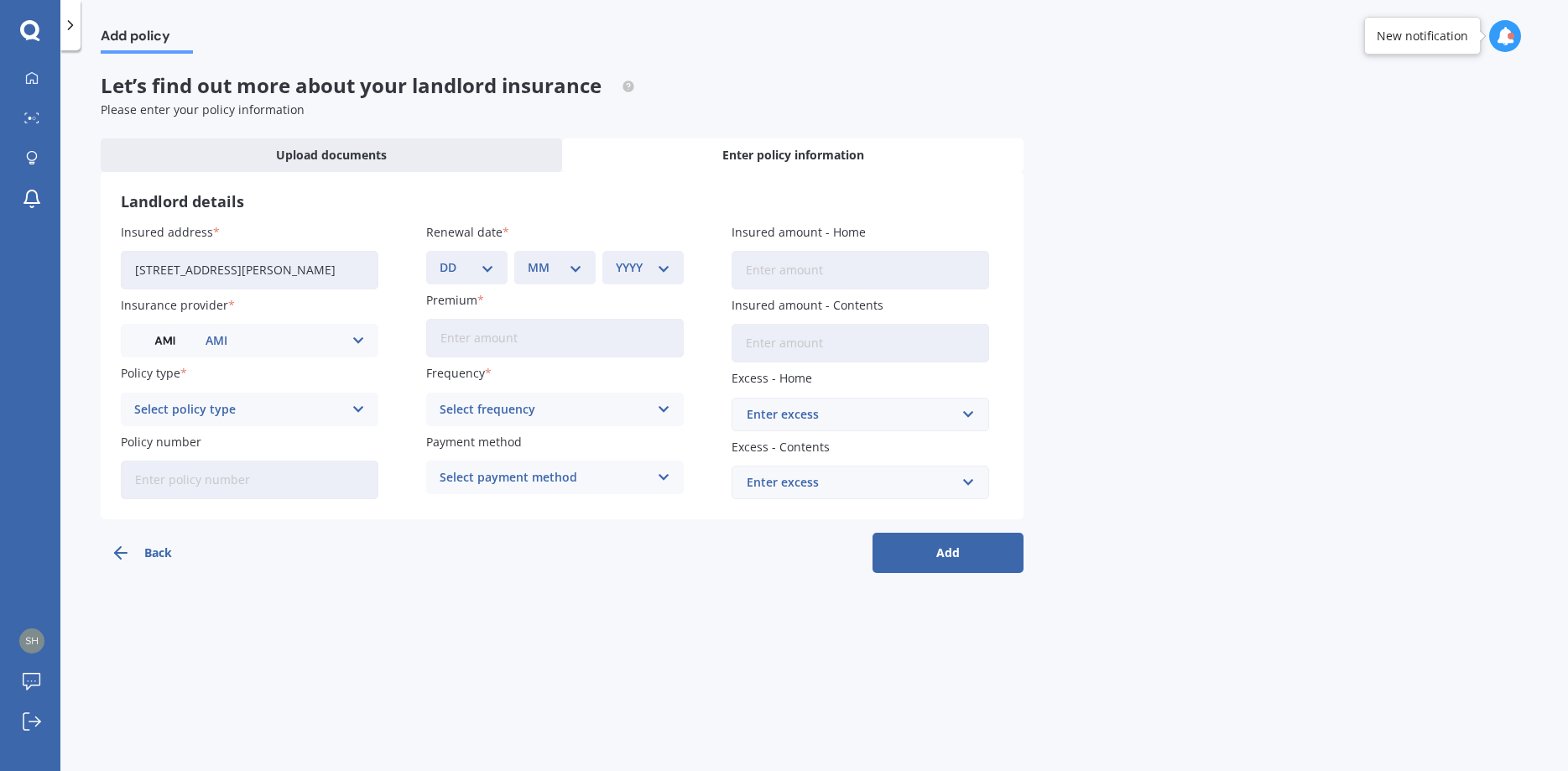 click on "Select policy type" at bounding box center (238, 409) 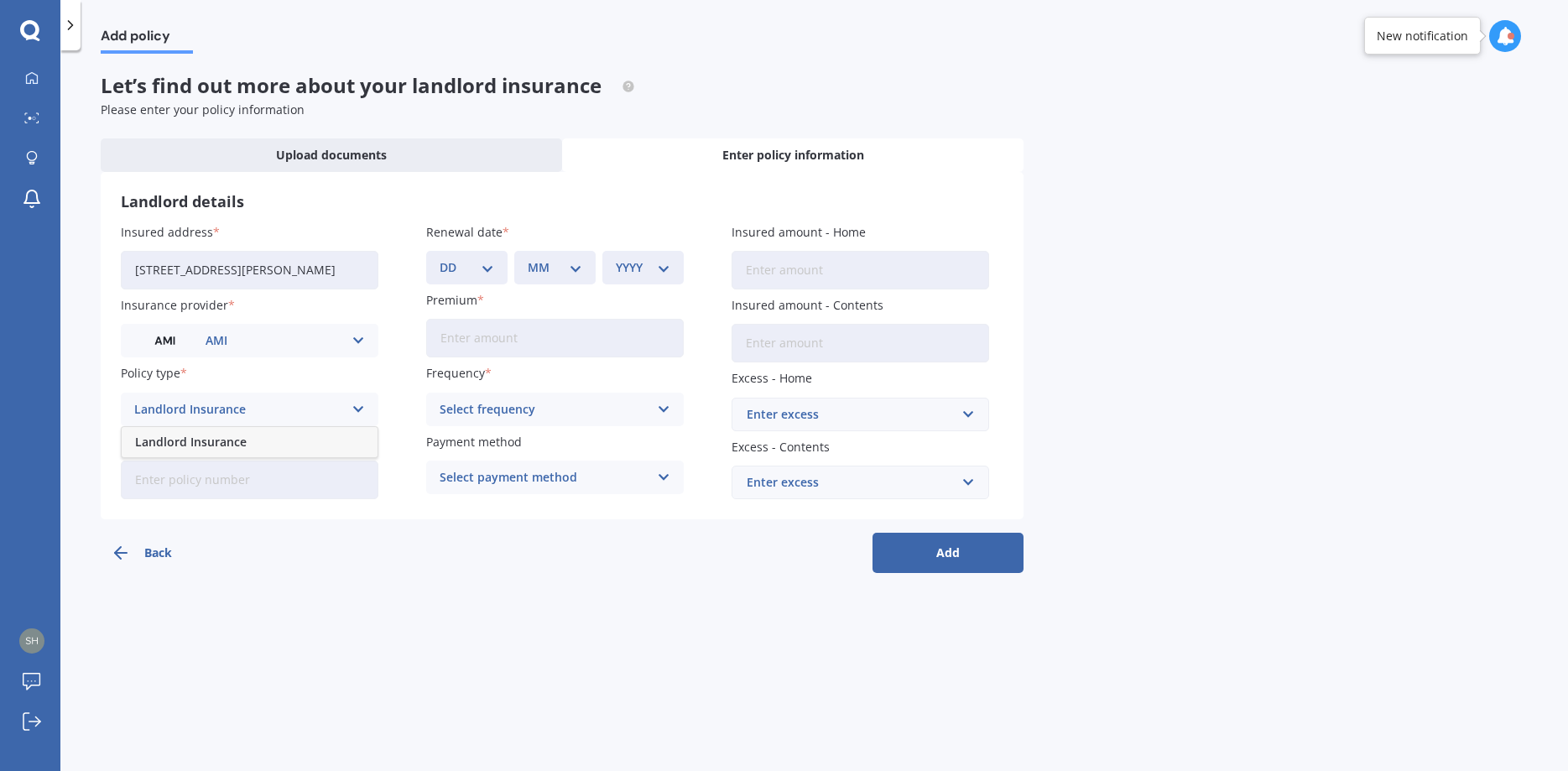 click on "Landlord Insurance" at bounding box center [190, 442] 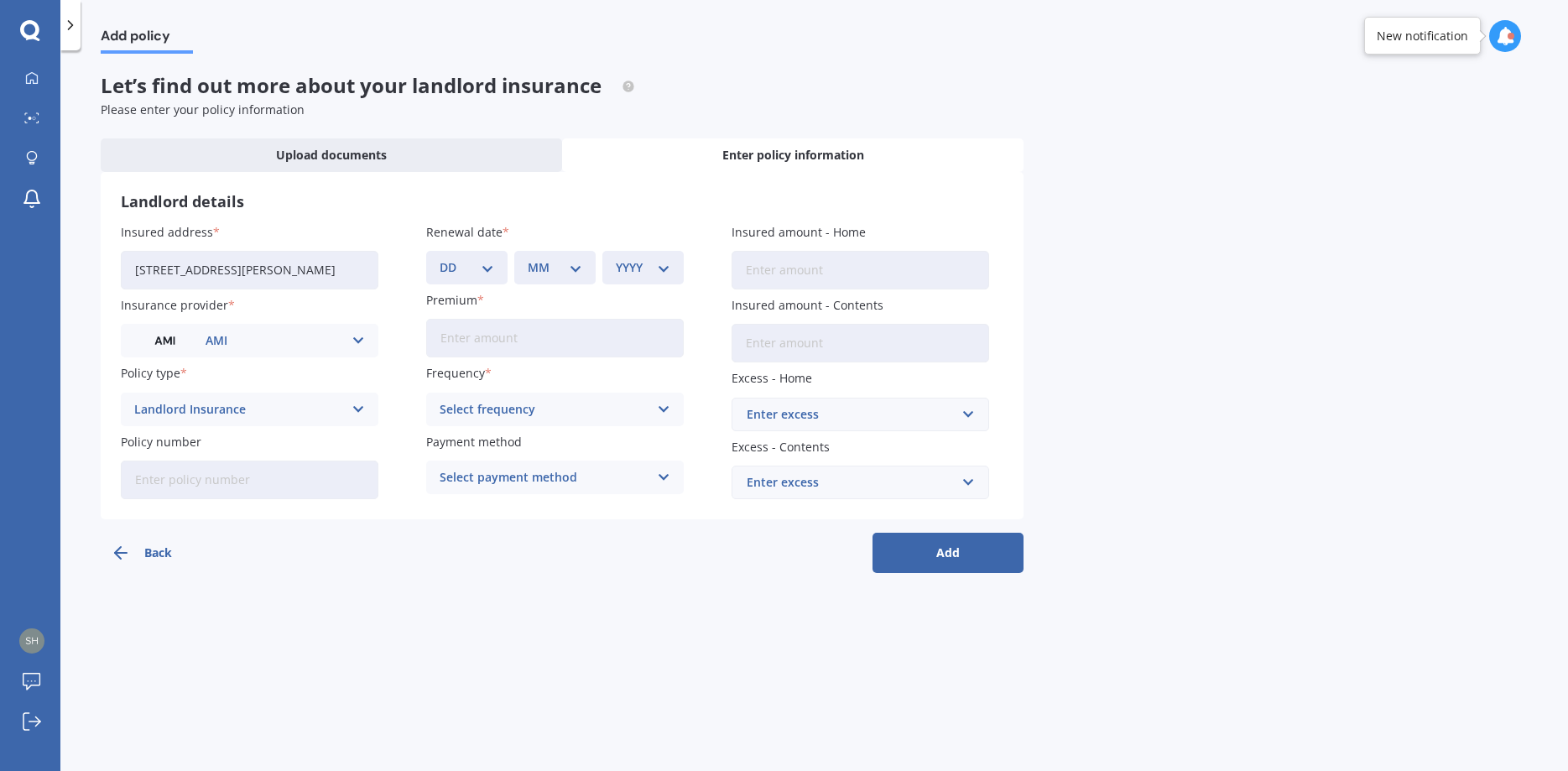 click on "Policy number" at bounding box center [249, 480] 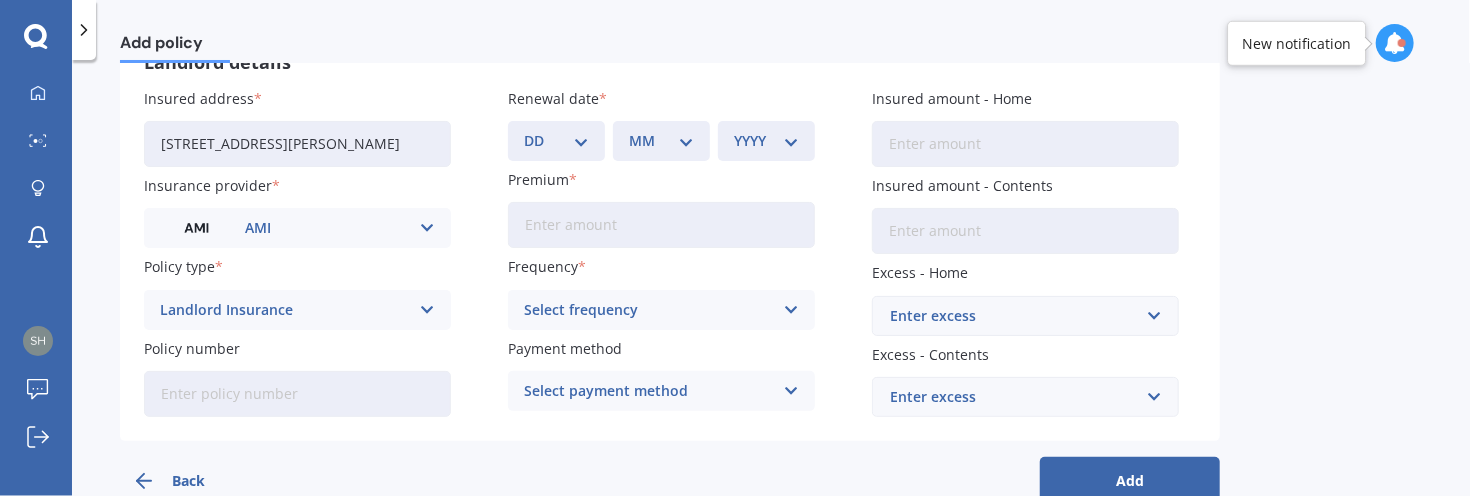 scroll, scrollTop: 225, scrollLeft: 0, axis: vertical 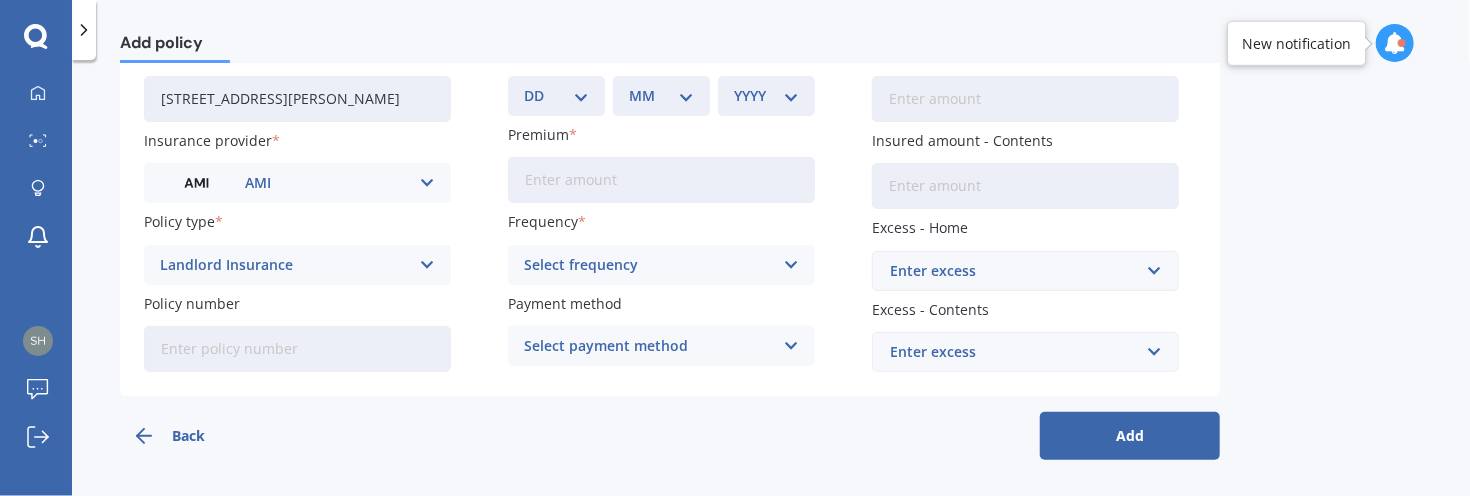 click on "Policy number" at bounding box center [297, 349] 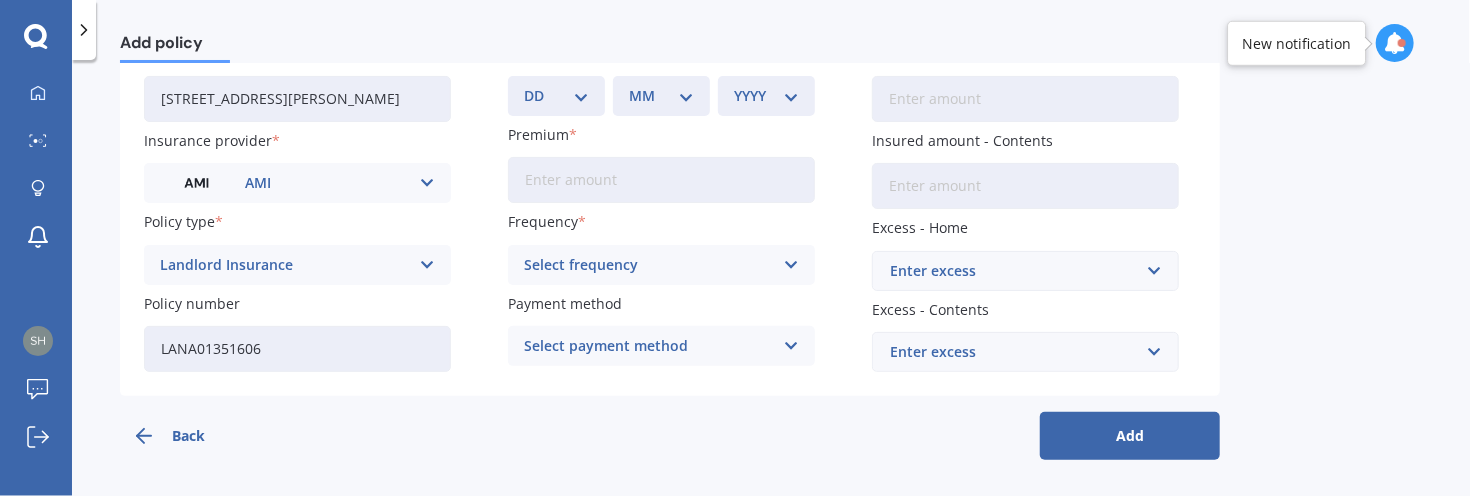 scroll, scrollTop: 0, scrollLeft: 0, axis: both 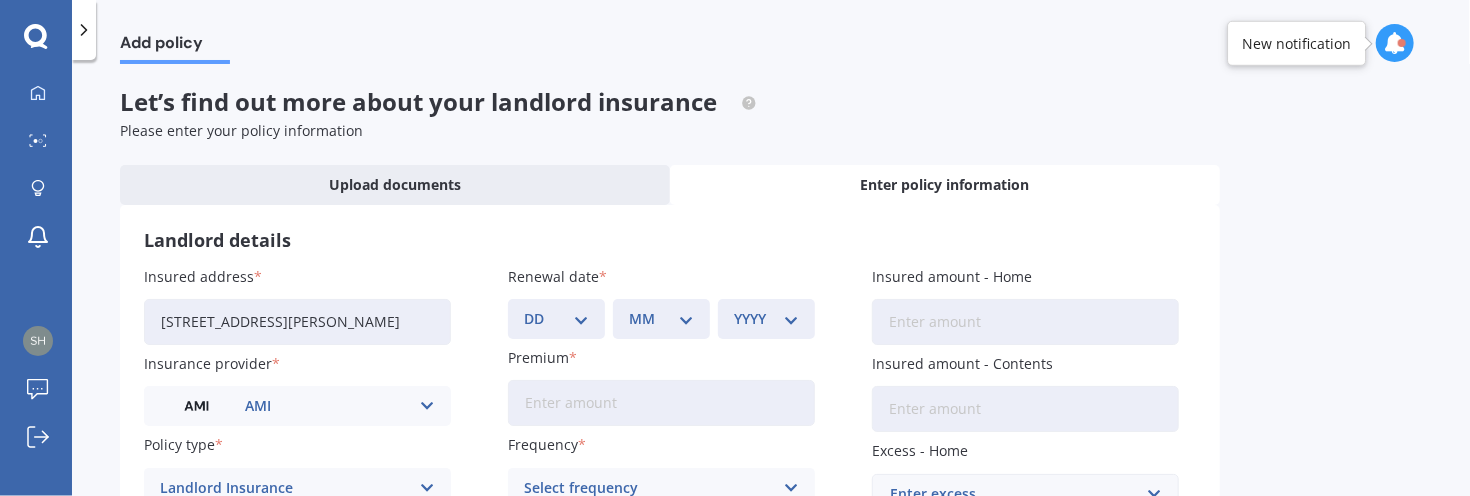 type on "LANA01351606" 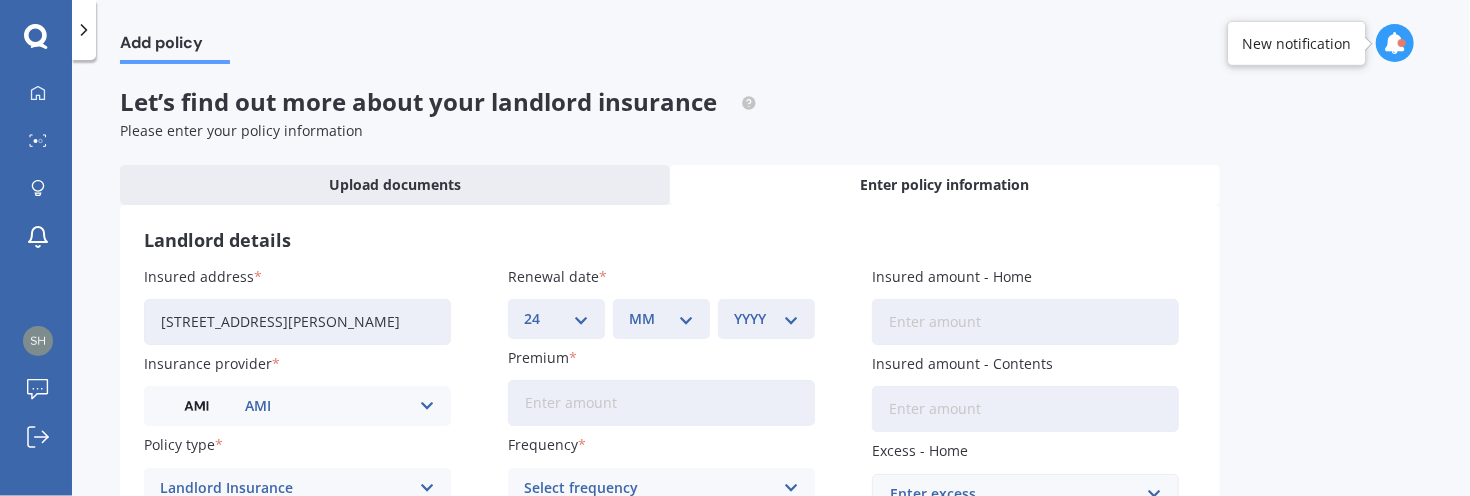 click on "24" at bounding box center (0, 0) 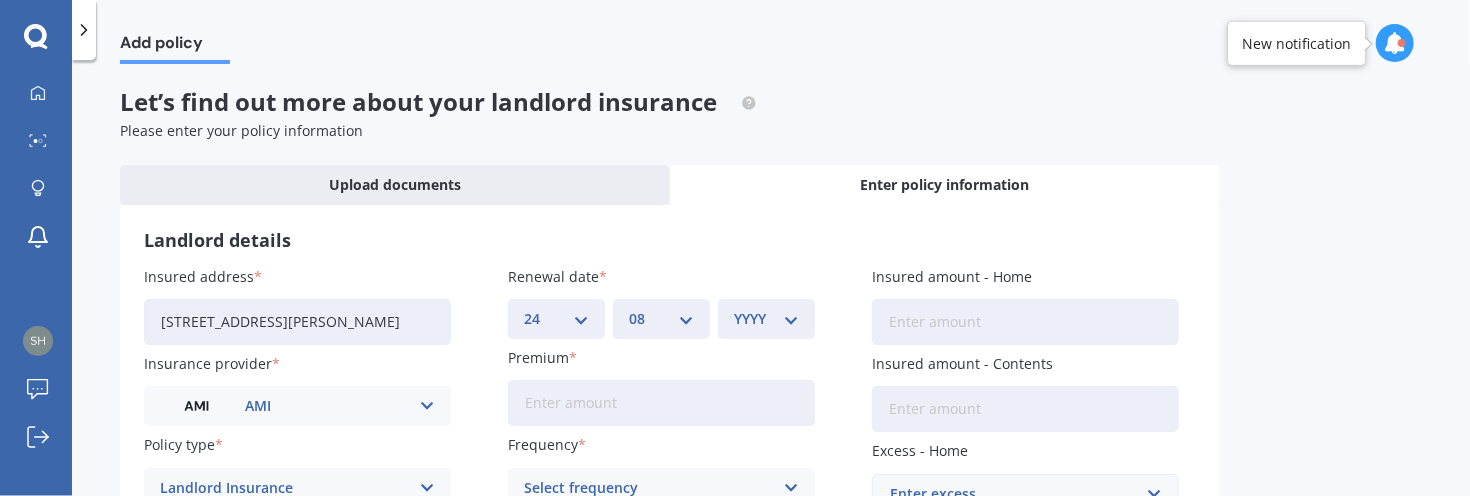 click on "08" at bounding box center (0, 0) 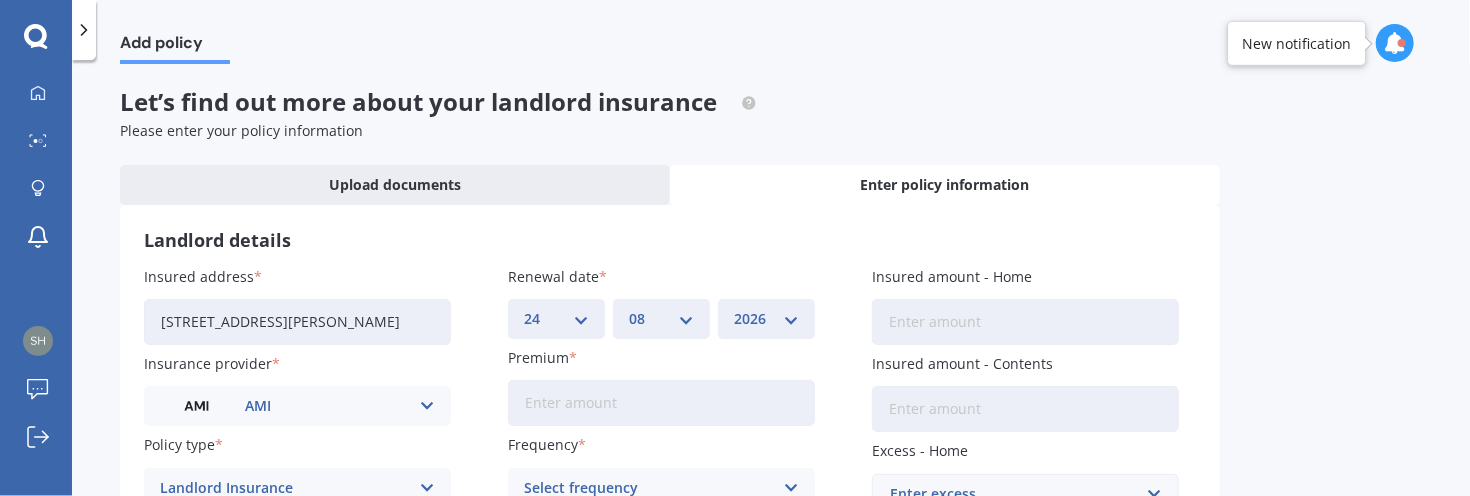 click on "2026" at bounding box center (0, 0) 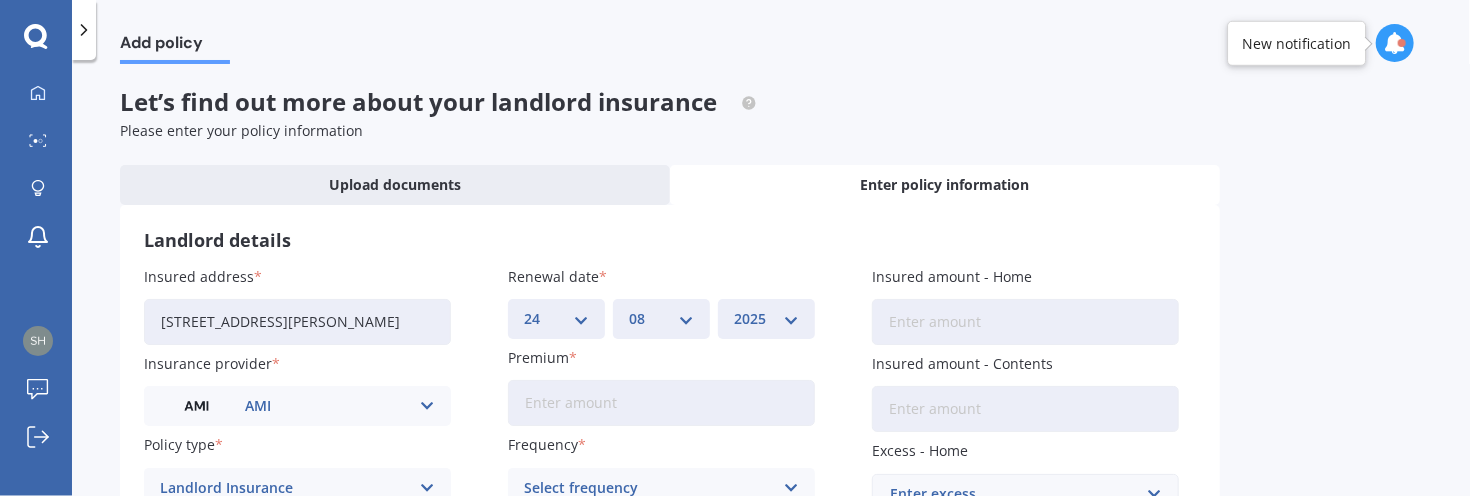 click on "2025" at bounding box center [0, 0] 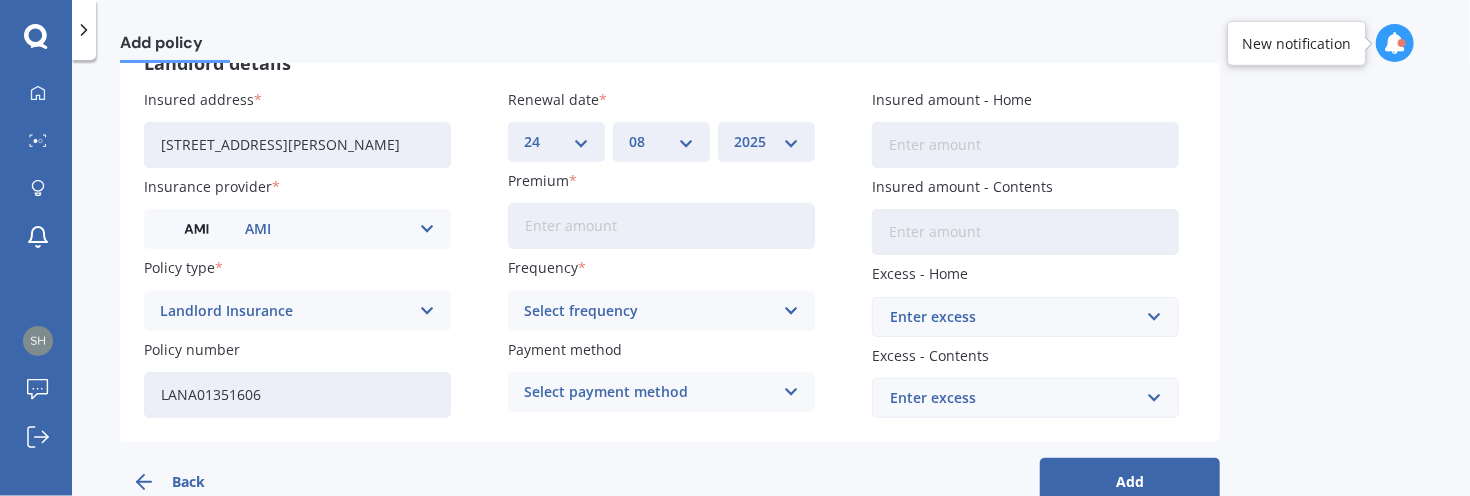 scroll, scrollTop: 225, scrollLeft: 0, axis: vertical 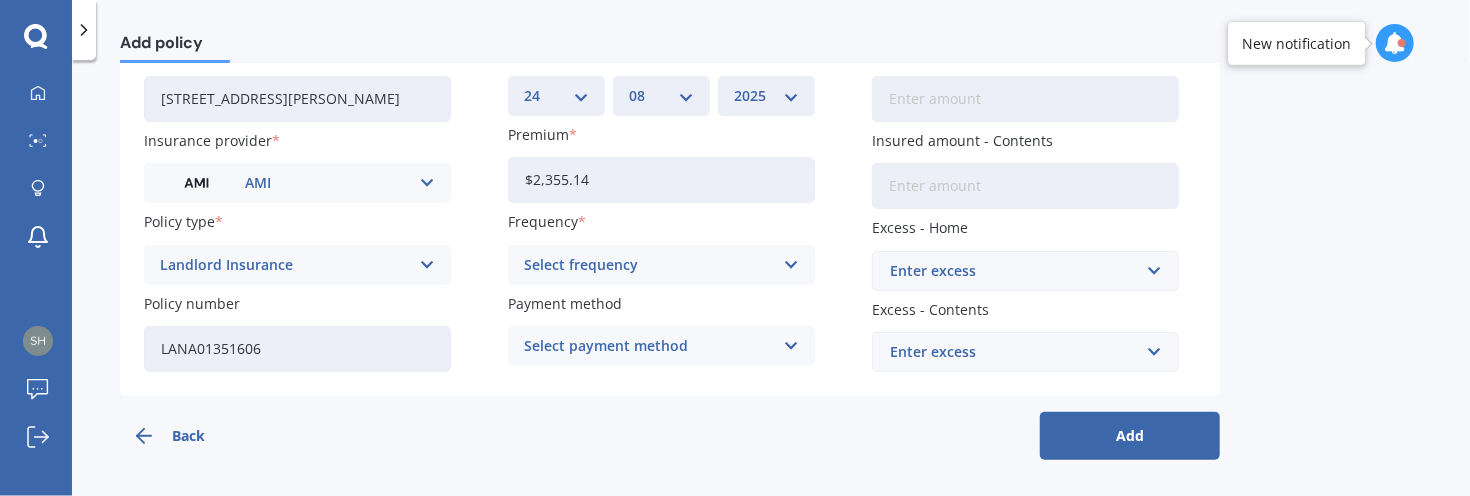 type on "$2,355.14" 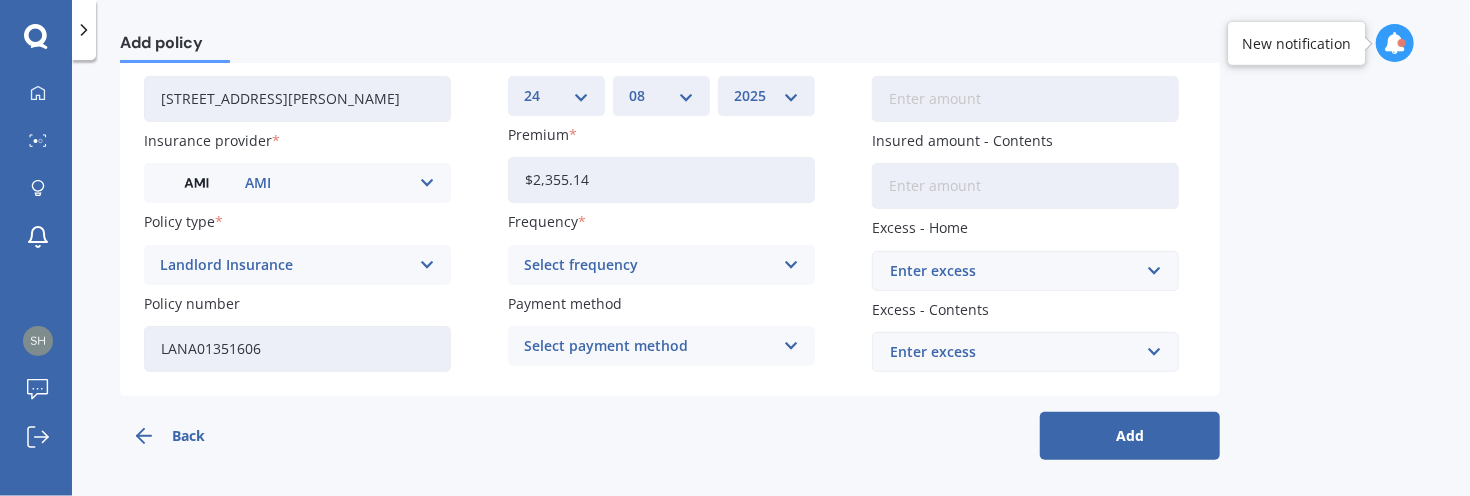 click on "Select frequency" at bounding box center [648, 265] 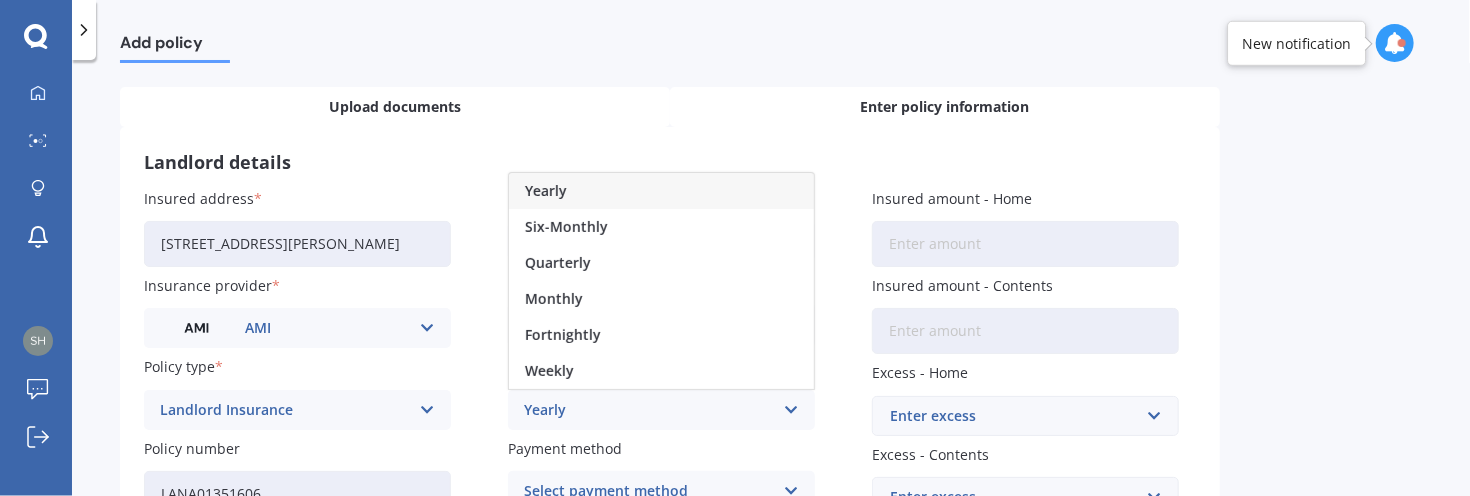 scroll, scrollTop: 0, scrollLeft: 0, axis: both 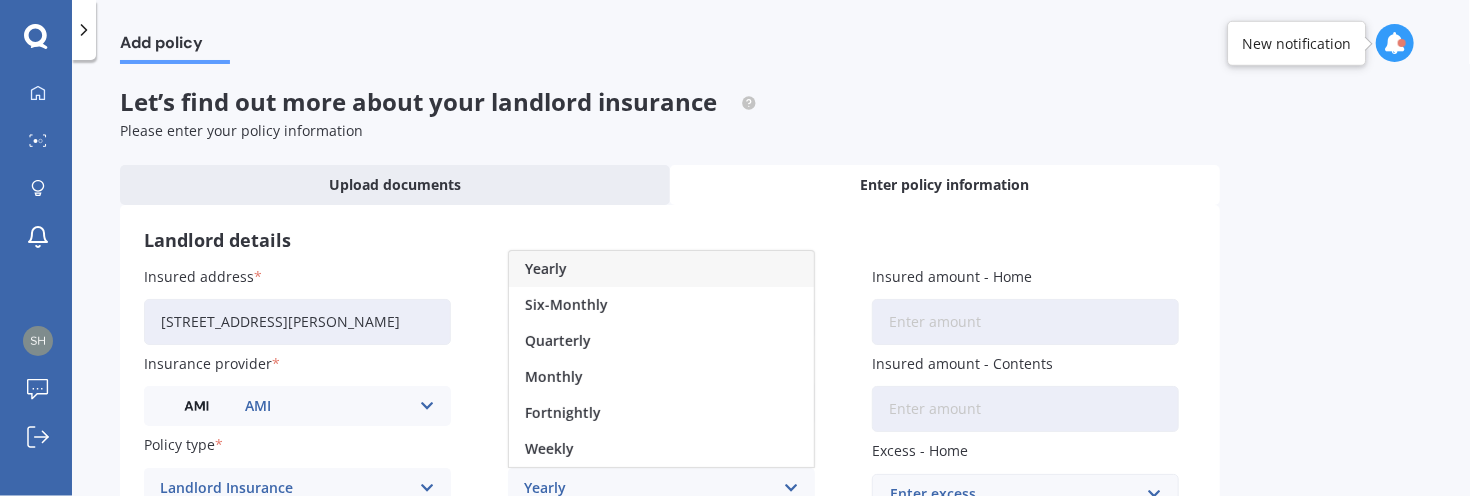 click on "Yearly" at bounding box center (546, 269) 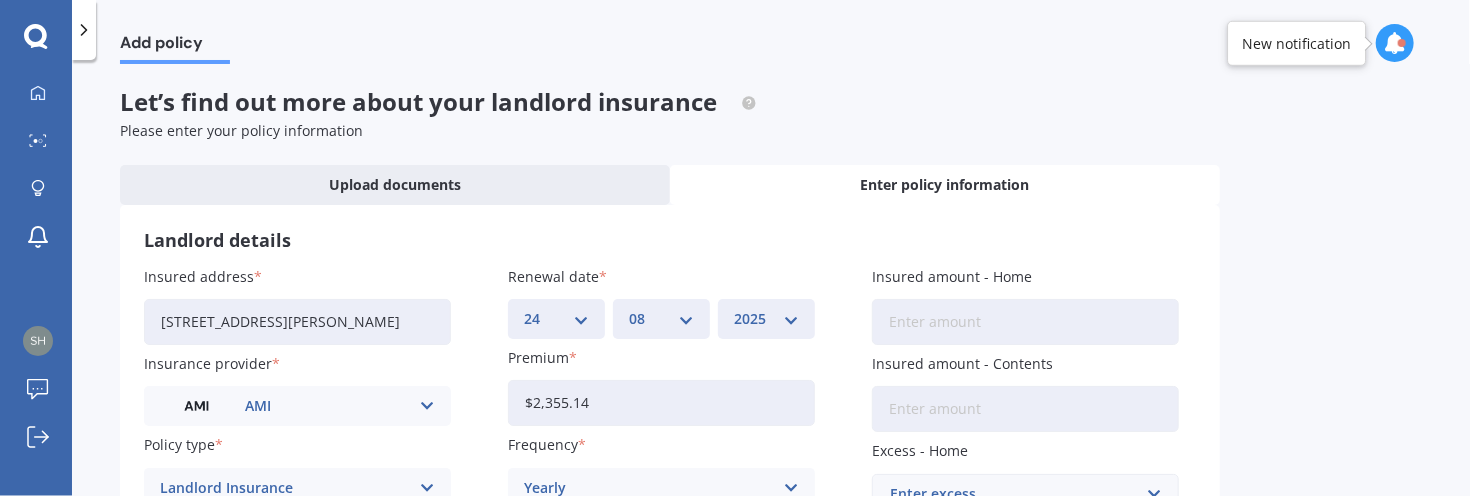 click on "Insured address [STREET_ADDRESS][PERSON_NAME] Insurance provider AMI AA AMI AMP ANZ ASB Ando BNZ FMG Initio Kiwibank MAS NZI Other SBS State TSB Tower Trade Me Insurance Vero Westpac YOUI Policy type Landlord Insurance Landlord Insurance Policy number LANA01351606 Renewal date DD 01 02 03 04 05 06 07 08 09 10 11 12 13 14 15 16 17 18 19 20 21 22 23 24 25 26 27 28 29 30 31 MM 01 02 03 04 05 06 07 08 09 10 11 12 YYYY 2027 2026 2025 2024 2023 2022 2021 2020 2019 2018 2017 2016 2015 2014 2013 2012 2011 2010 2009 2008 2007 2006 2005 2004 2003 2002 2001 2000 1999 1998 1997 1996 1995 1994 1993 1992 1991 1990 1989 1988 1987 1986 1985 1984 1983 1982 1981 1980 1979 1978 1977 1976 1975 1974 1973 1972 1971 1970 1969 1968 1967 1966 1965 1964 1963 1962 1961 1960 1959 1958 1957 1956 1955 1954 1953 1952 1951 1950 1949 1948 1947 1946 1945 1944 1943 1942 1941 1940 1939 1938 1937 1936 1935 1934 1933 1932 1931 1930 1929 1928 Premium $2,355.14 Frequency Yearly Yearly Six-Monthly Quarterly Monthly Fortnightly Weekly Cheque" at bounding box center [670, 430] 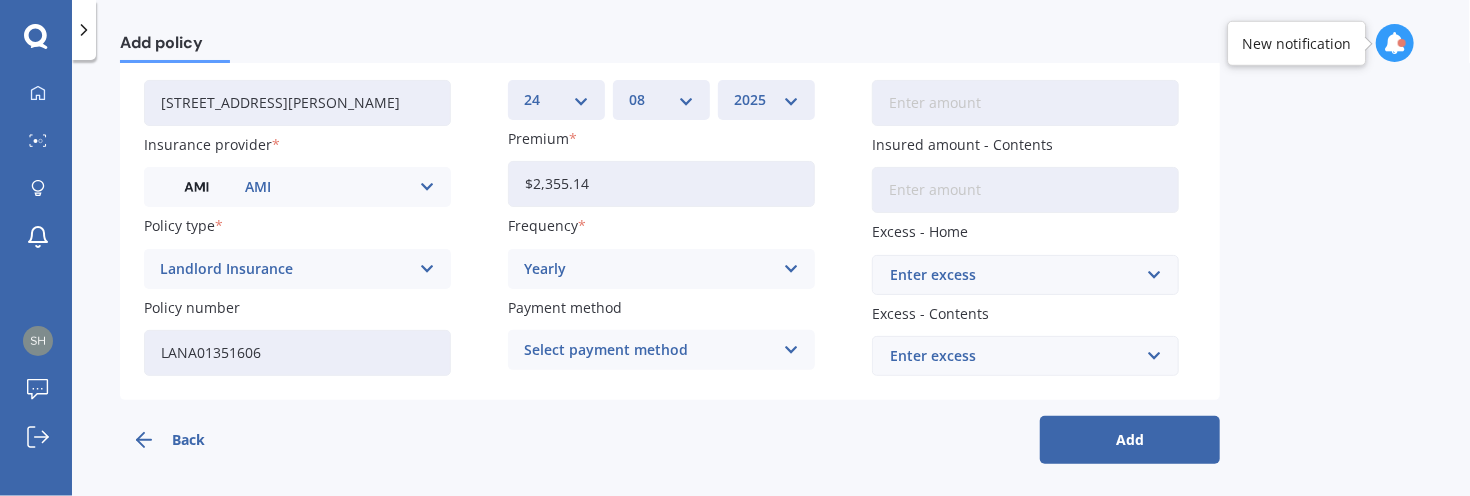 scroll, scrollTop: 225, scrollLeft: 0, axis: vertical 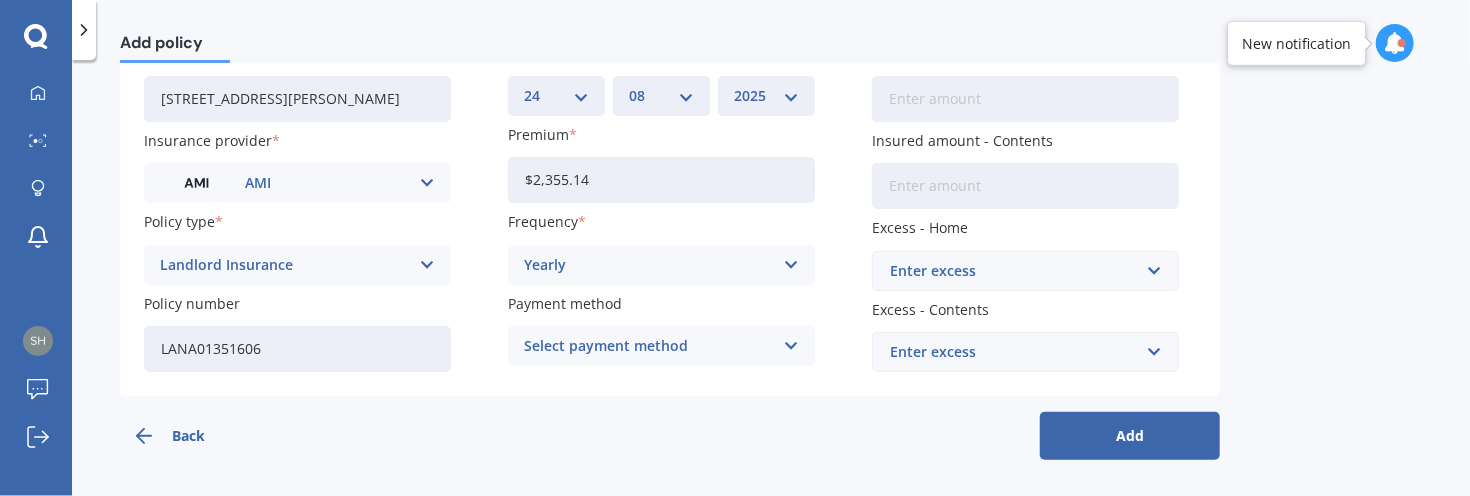 click on "Select payment method" at bounding box center [648, 346] 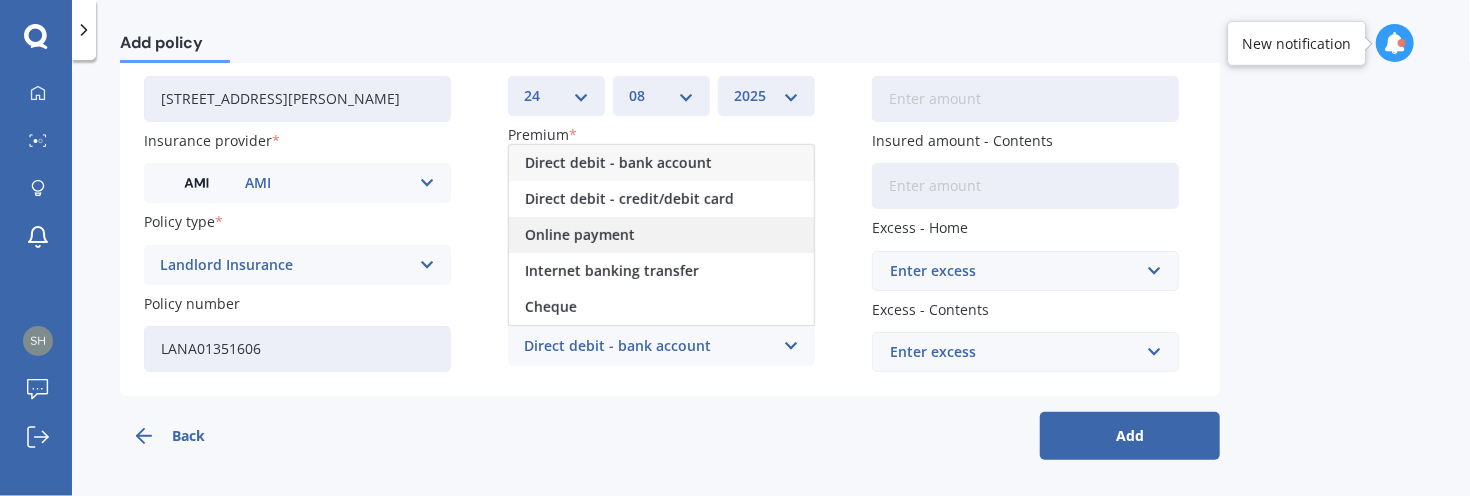 click on "Online payment" at bounding box center (580, 235) 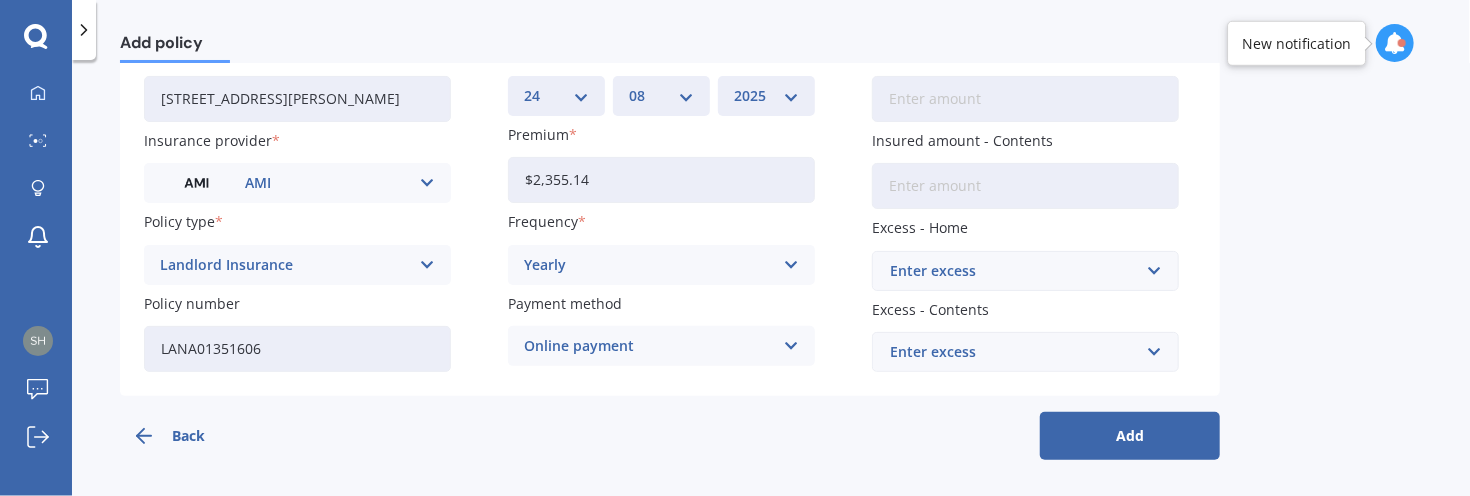 click on "Insured amount - Home" at bounding box center (1025, 99) 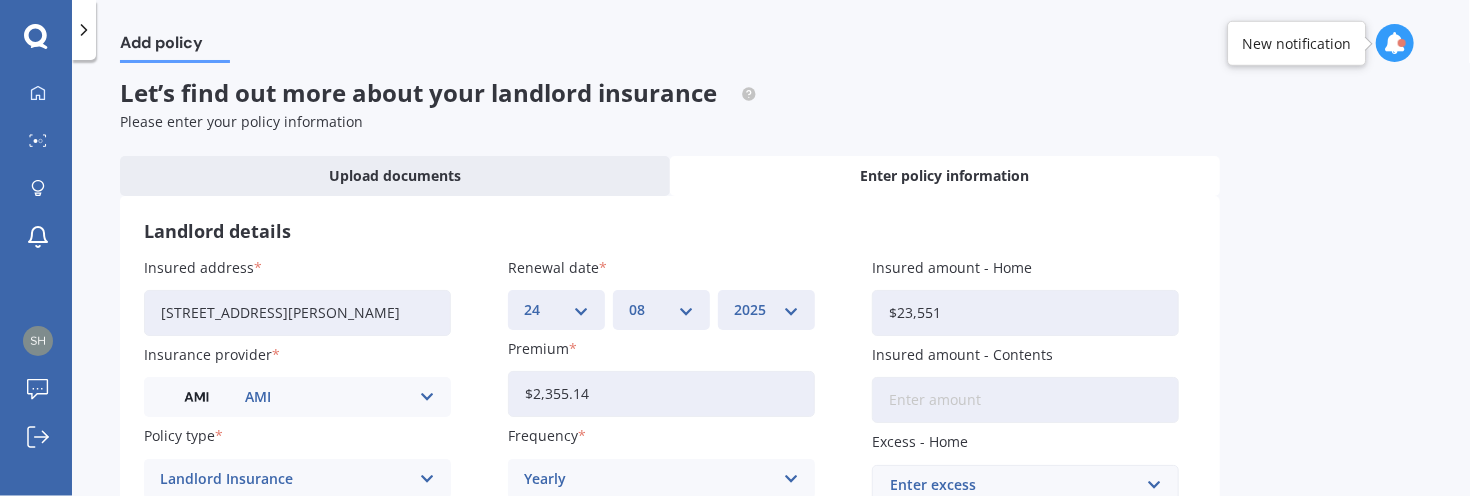 scroll, scrollTop: 0, scrollLeft: 0, axis: both 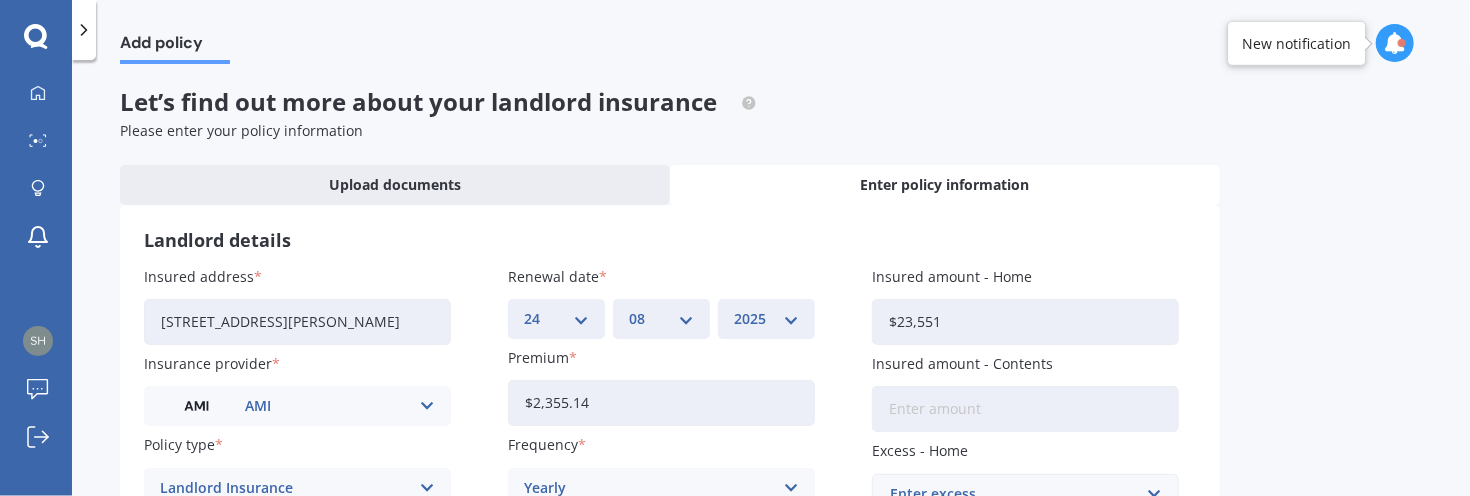 drag, startPoint x: 950, startPoint y: 316, endPoint x: 873, endPoint y: 318, distance: 77.02597 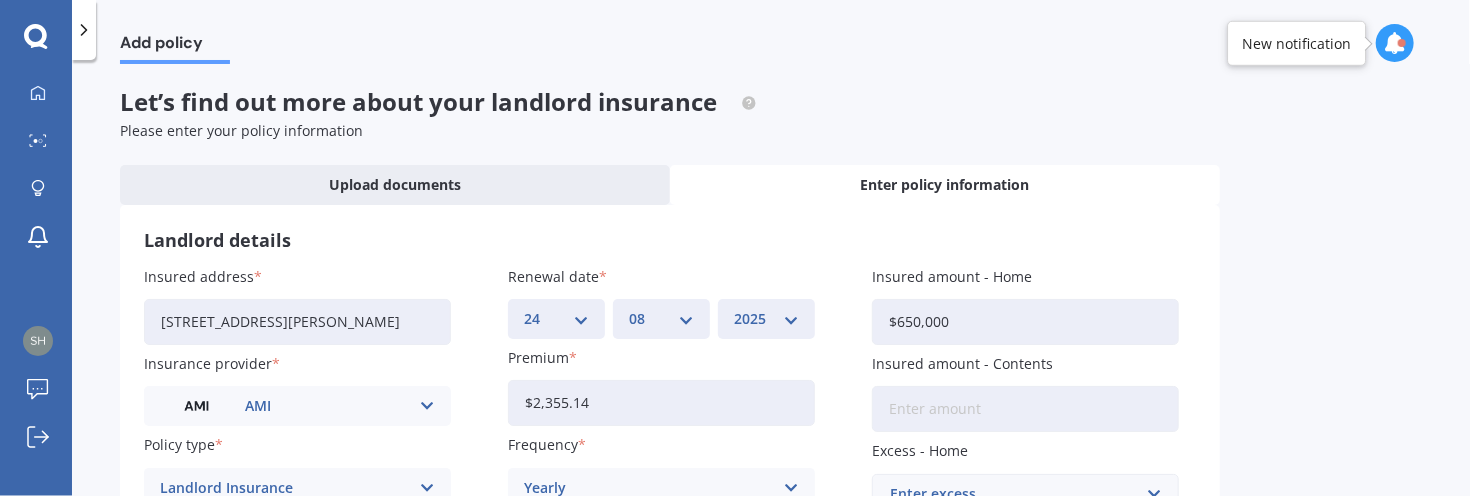 type on "$650,000" 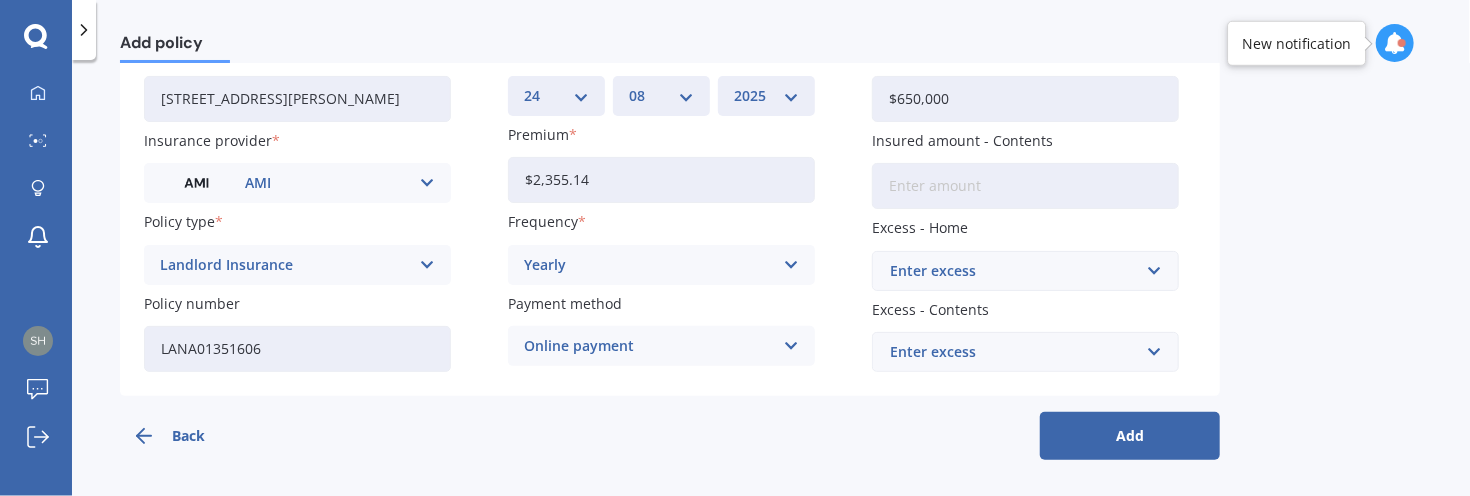 scroll, scrollTop: 225, scrollLeft: 0, axis: vertical 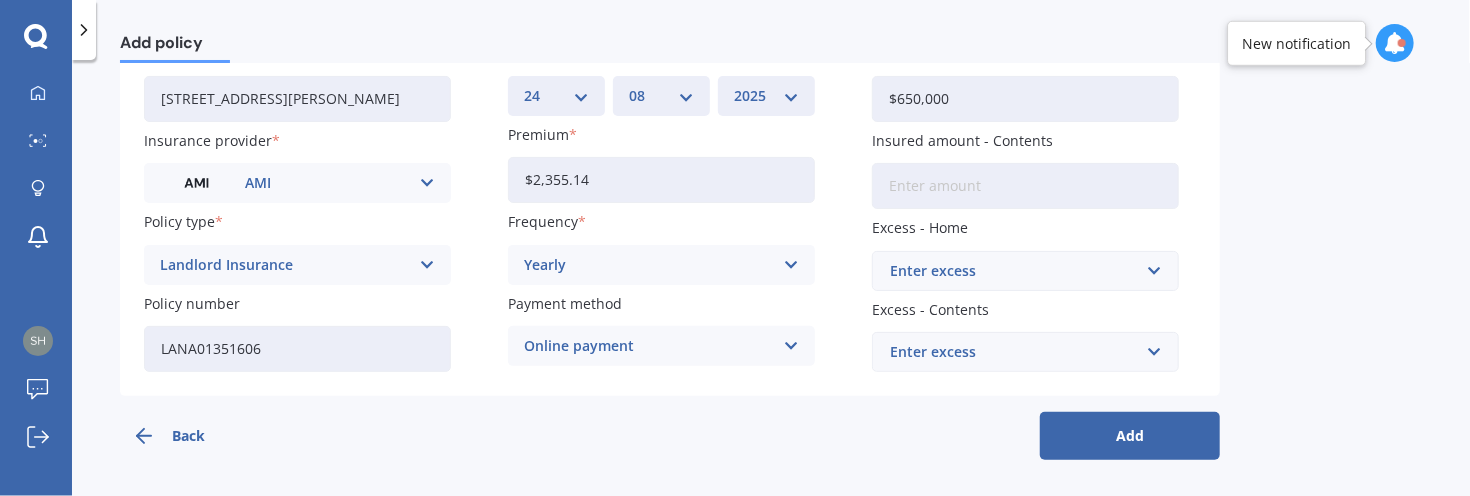 click on "Insured amount - Contents" at bounding box center (1025, 186) 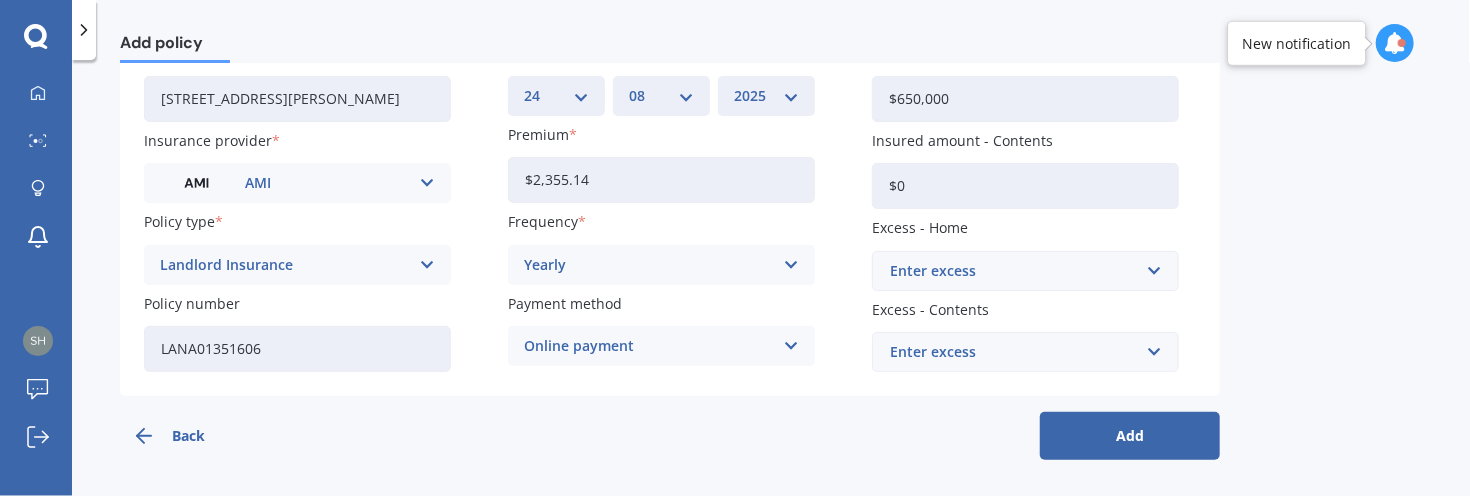click on "$0" at bounding box center [1025, 186] 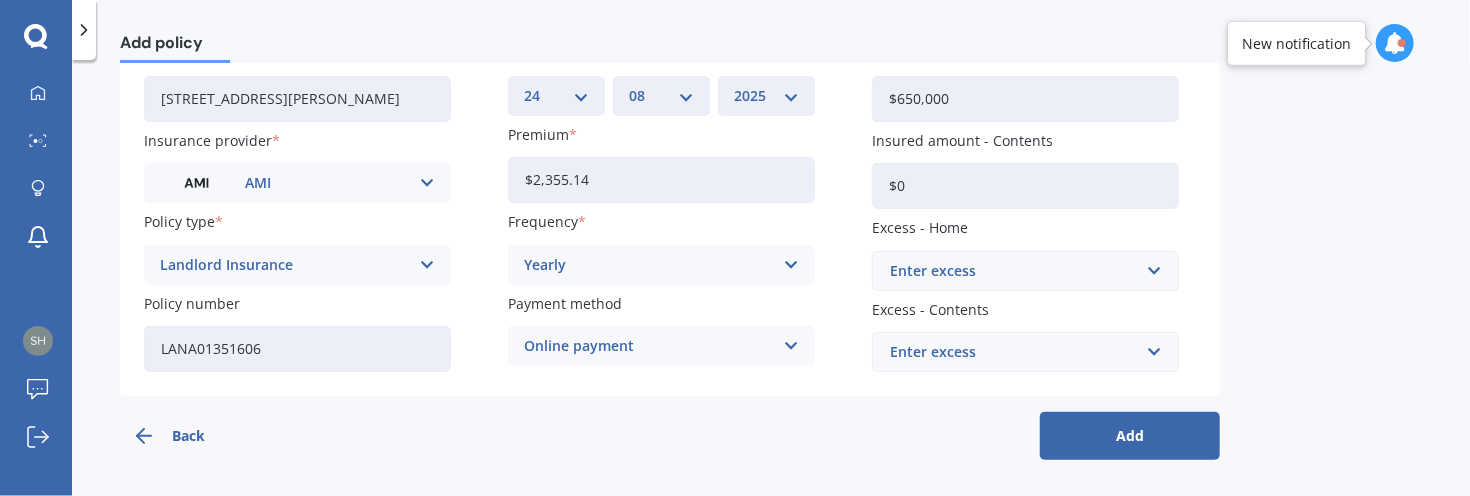click on "Enter excess" at bounding box center [1013, 271] 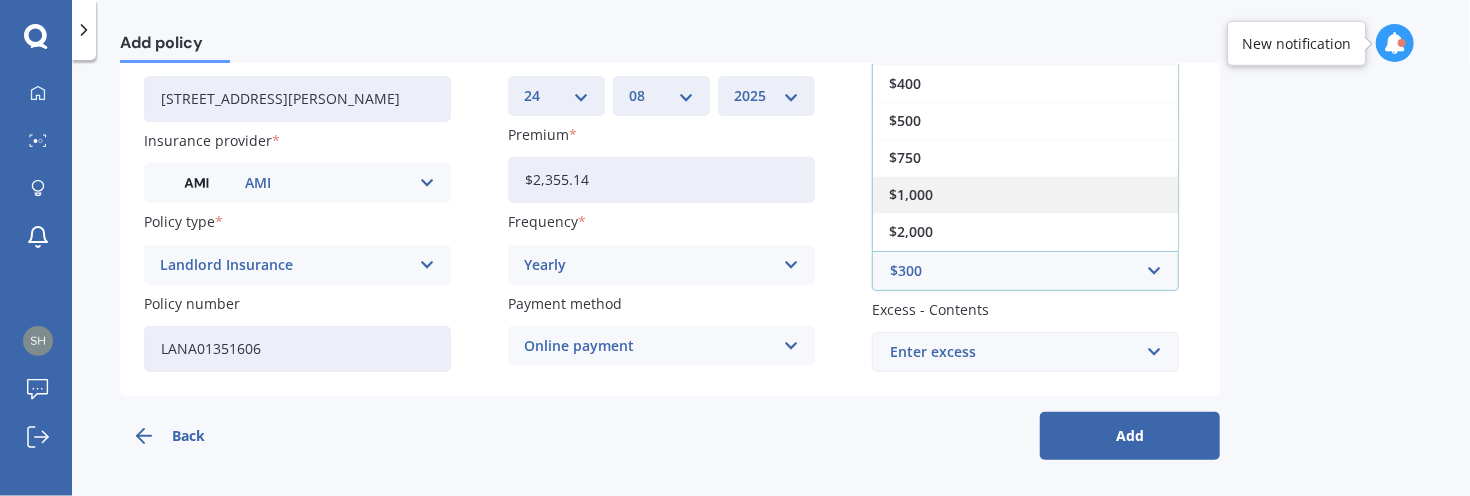 click on "$1,000" at bounding box center [911, 195] 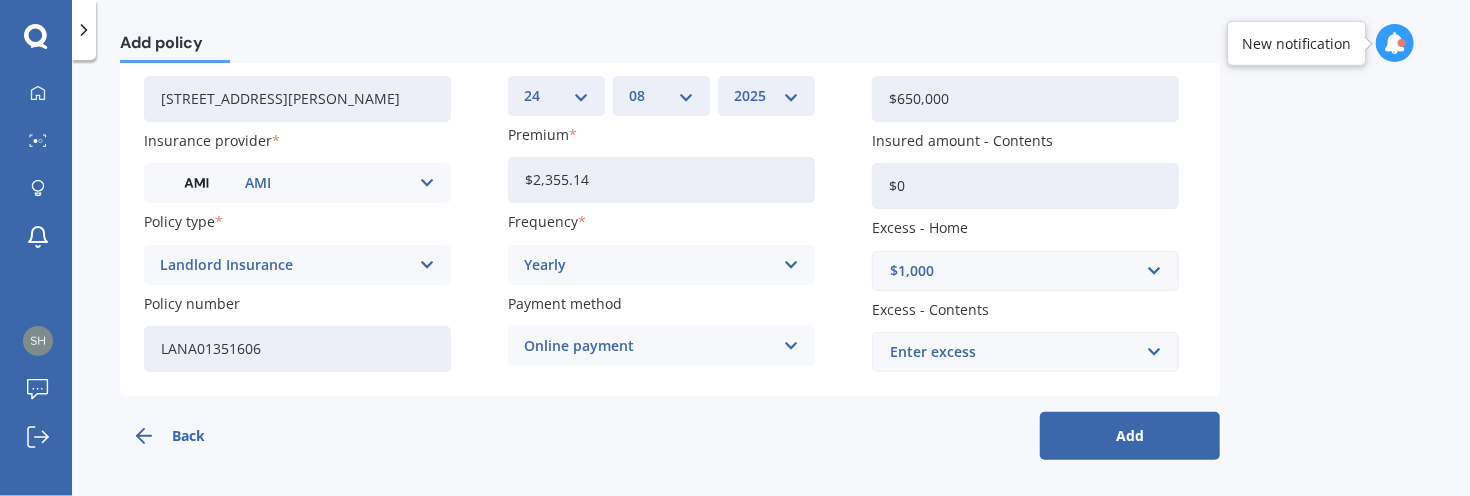 click on "Enter excess" at bounding box center [1013, 352] 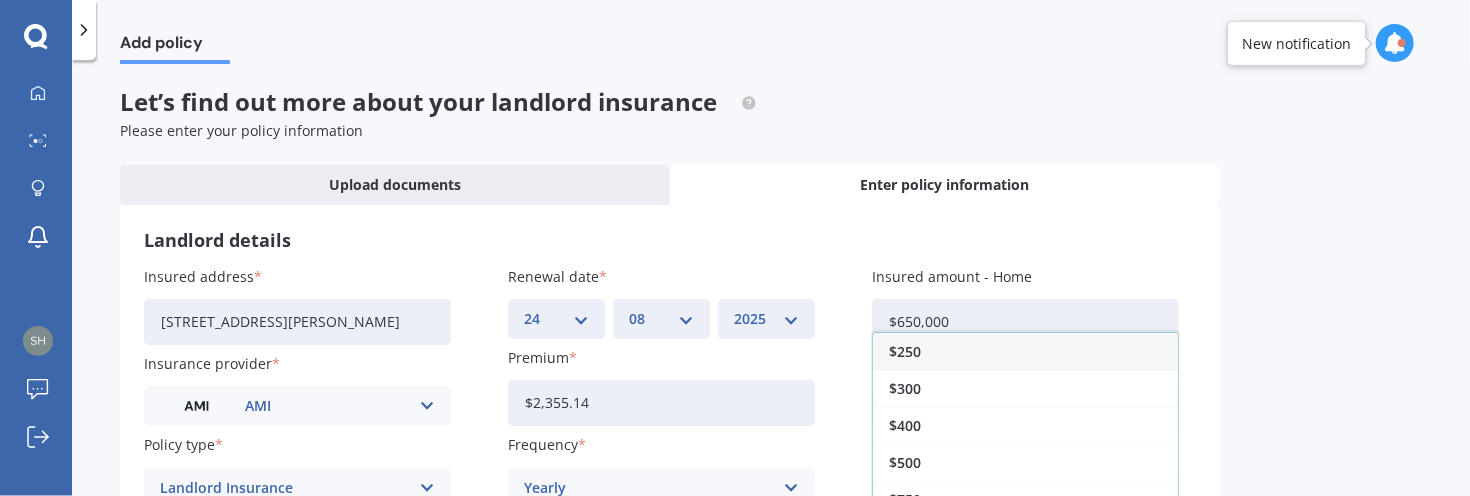 scroll, scrollTop: 225, scrollLeft: 0, axis: vertical 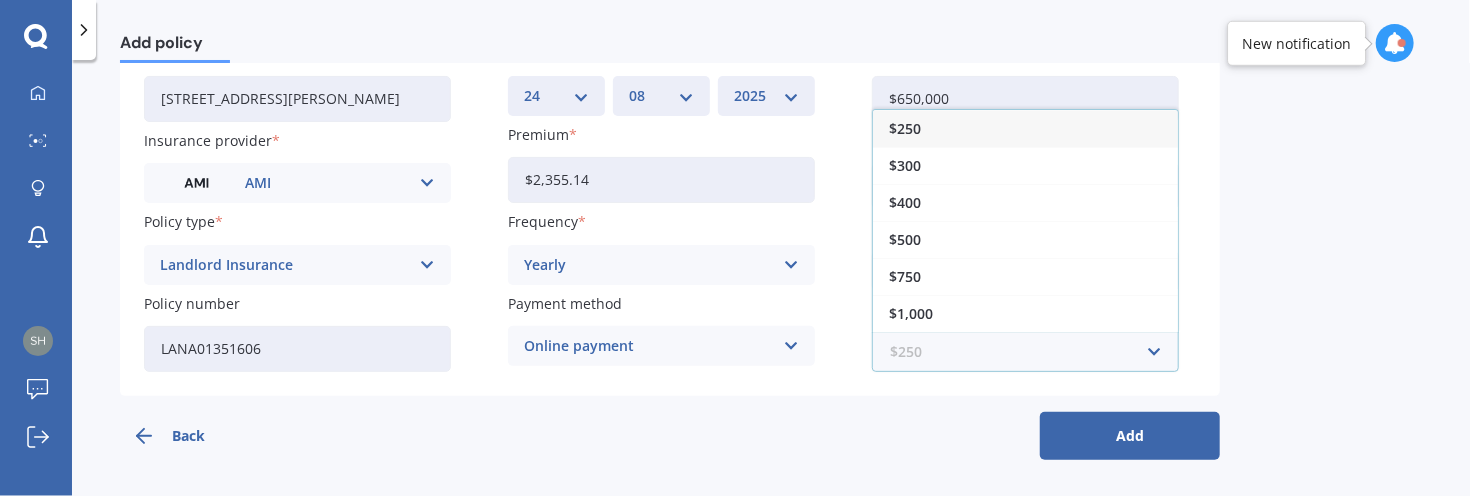 click at bounding box center [1018, 352] 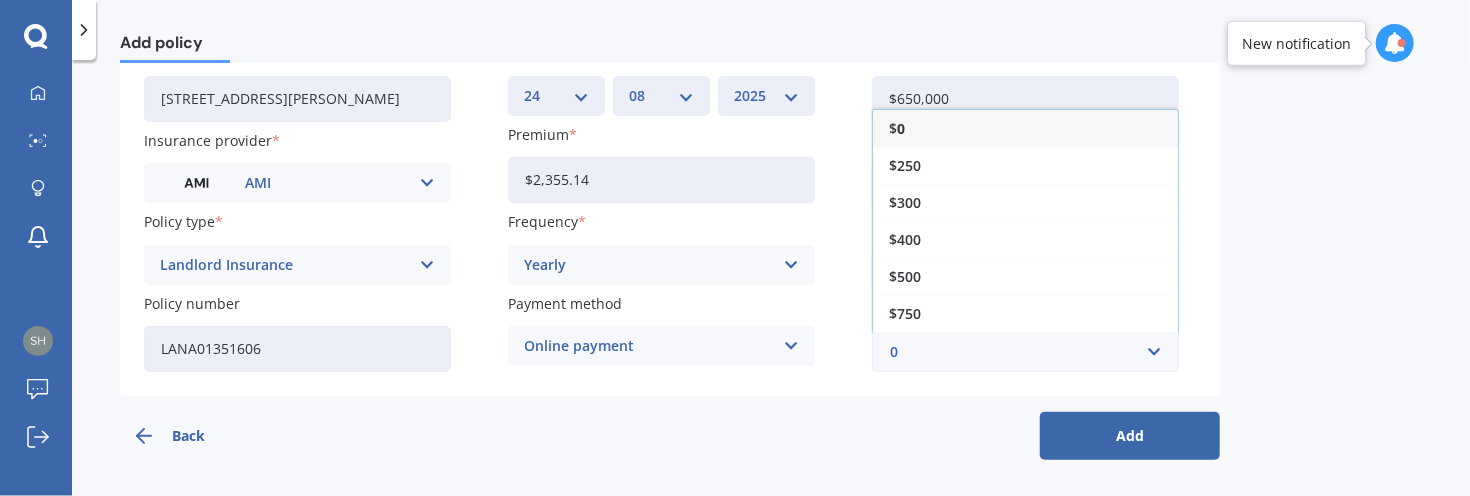 type on "0" 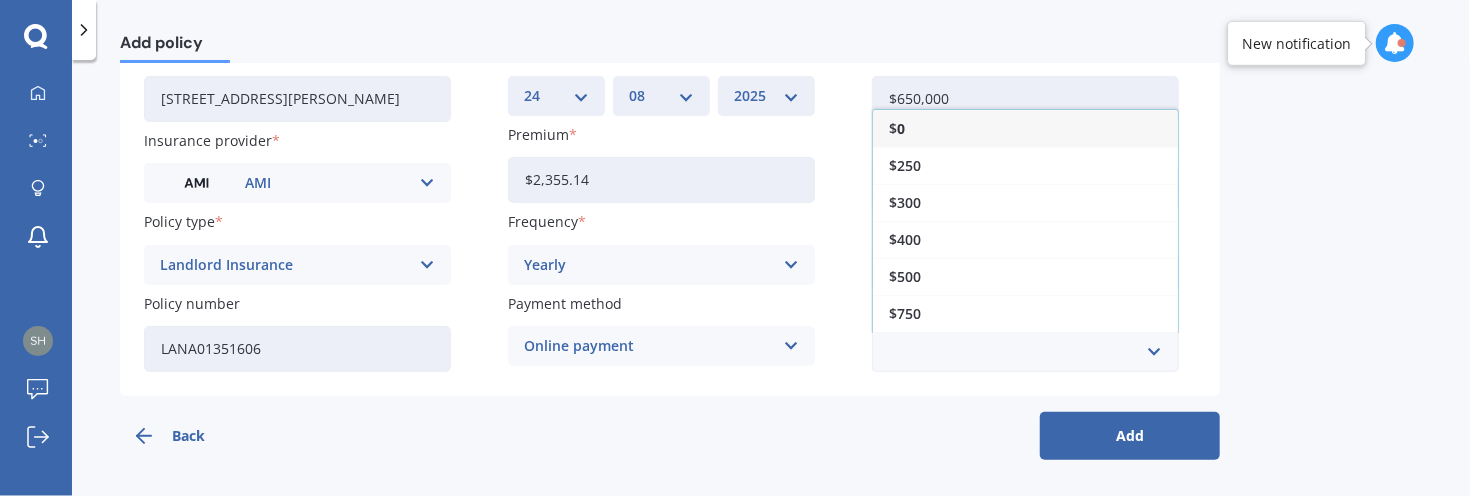 click on "Add" at bounding box center [1130, 436] 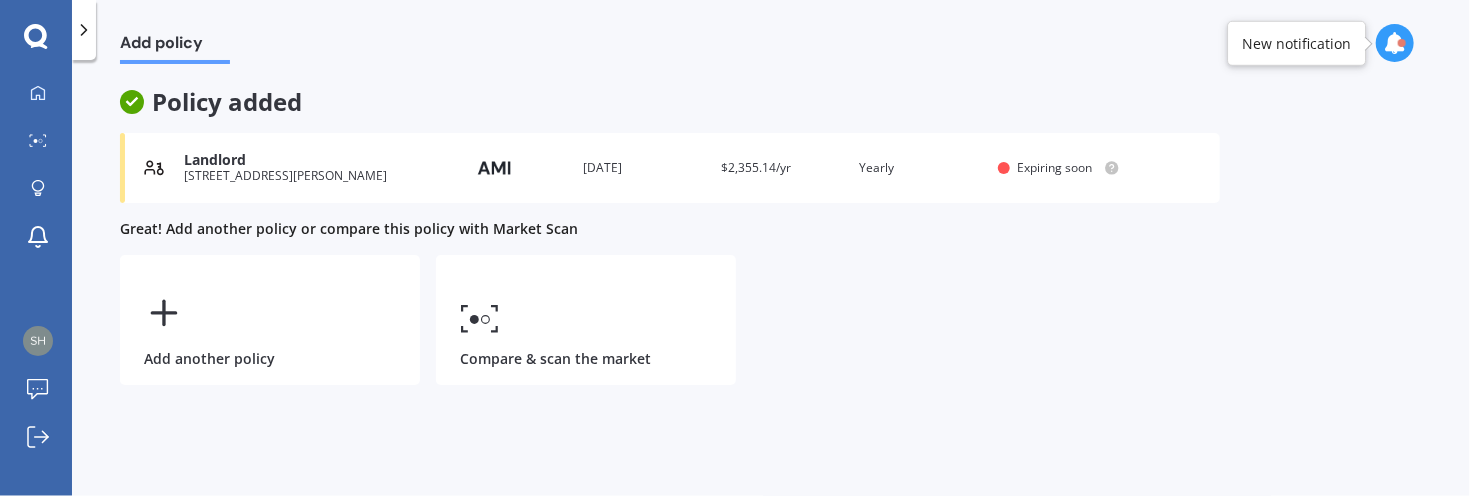 scroll, scrollTop: 0, scrollLeft: 0, axis: both 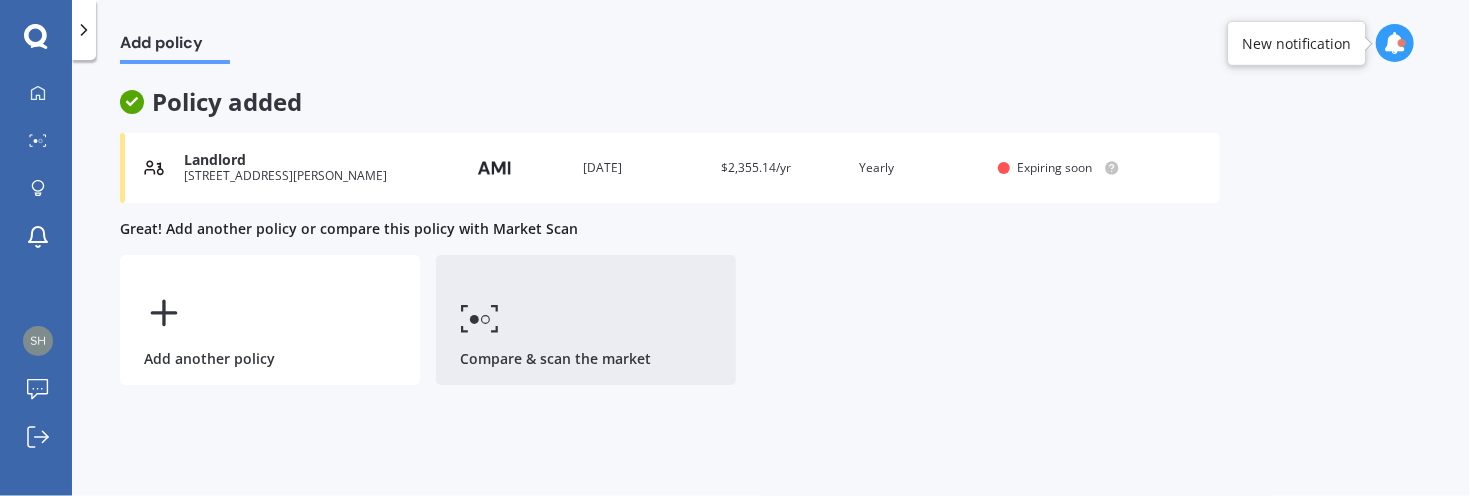 click on "Compare & scan the market" at bounding box center (586, 320) 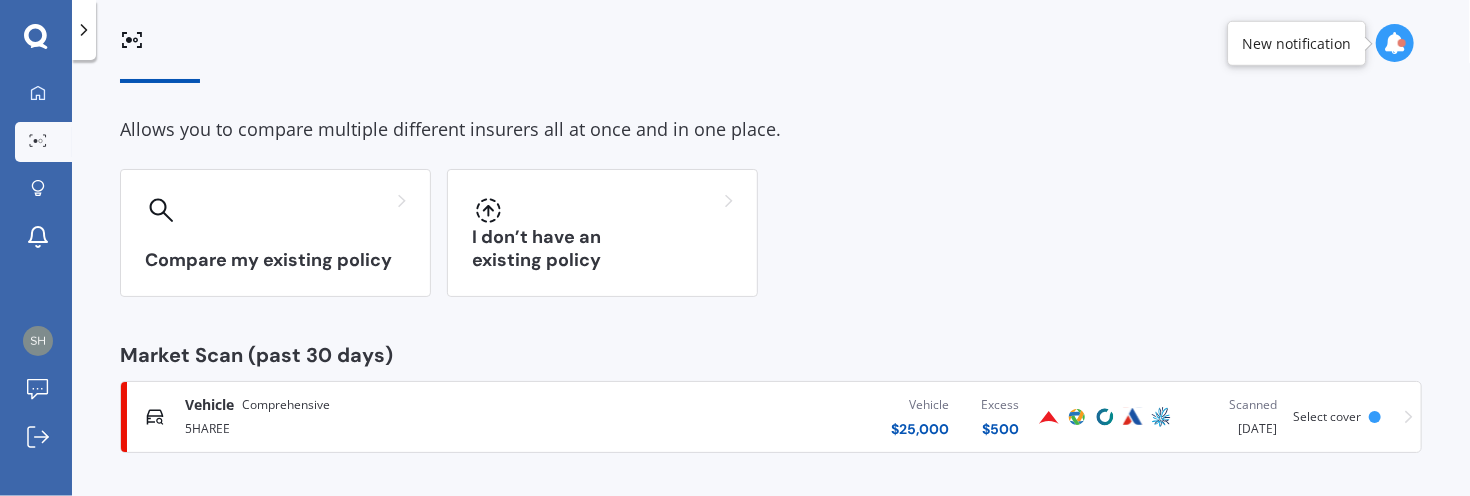 scroll, scrollTop: 63, scrollLeft: 0, axis: vertical 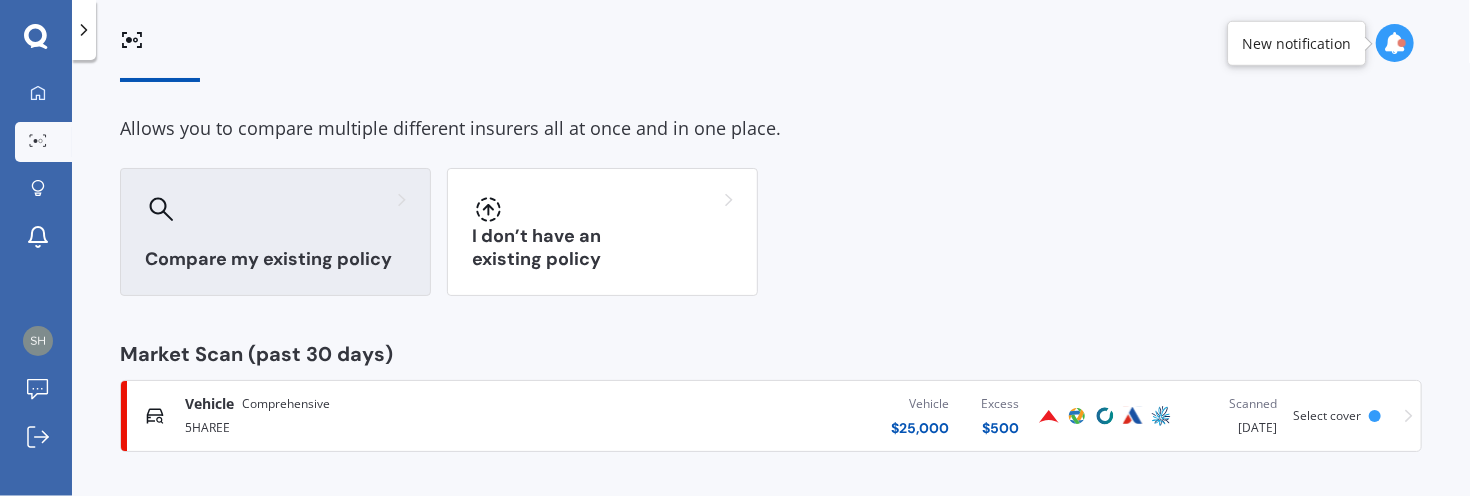 click on "Compare my existing policy" at bounding box center [275, 232] 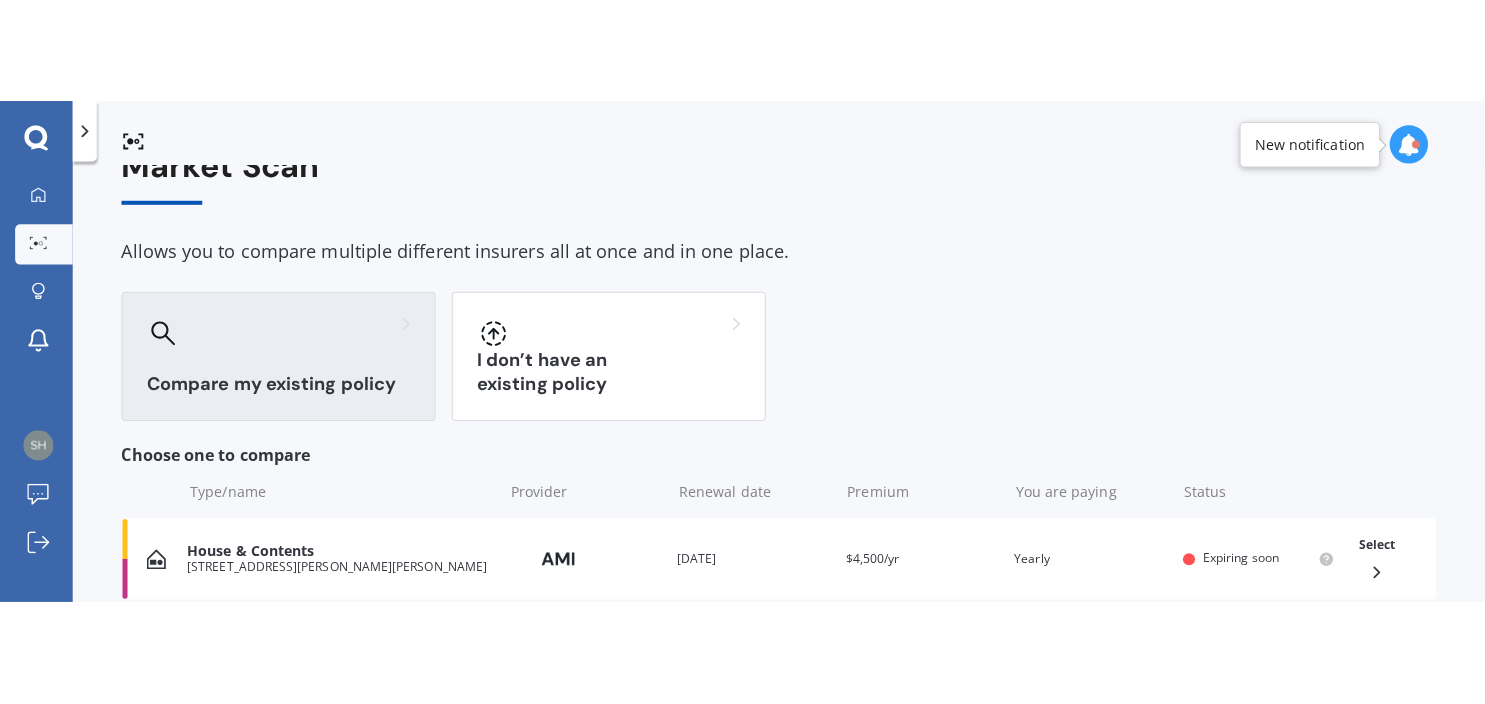 scroll, scrollTop: 0, scrollLeft: 0, axis: both 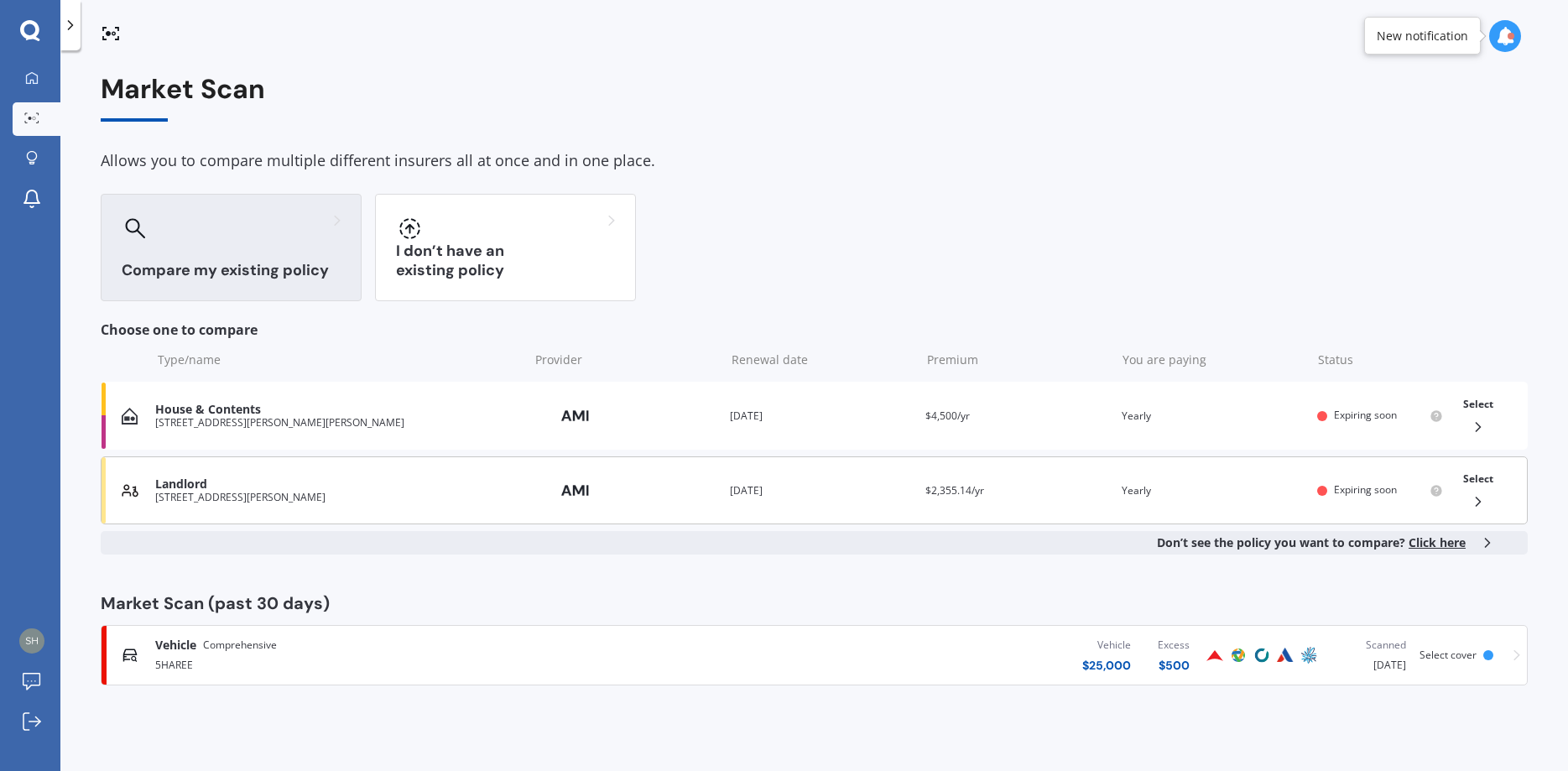 click on "Select" at bounding box center [1478, 490] 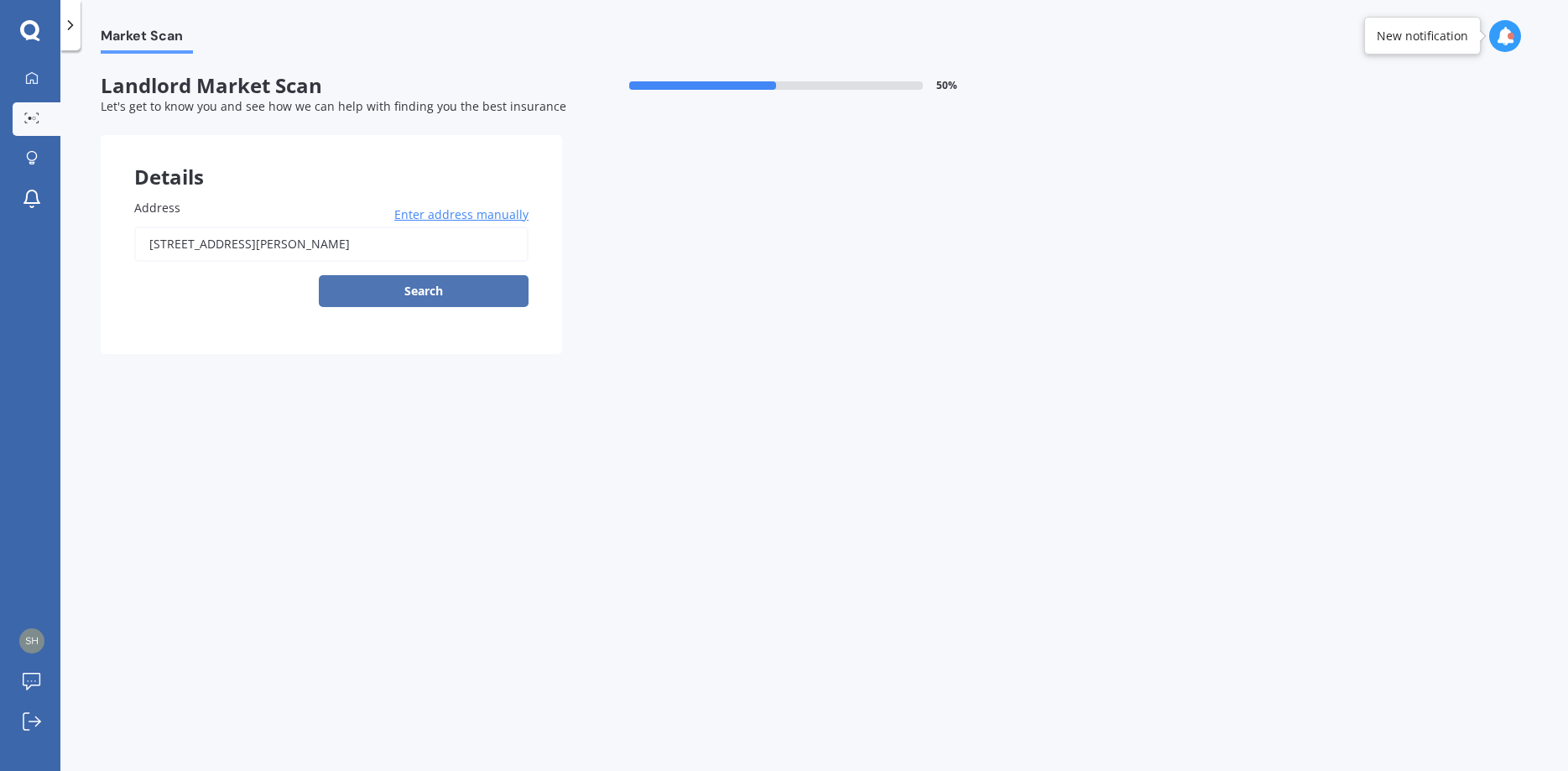 click on "Search" at bounding box center (424, 291) 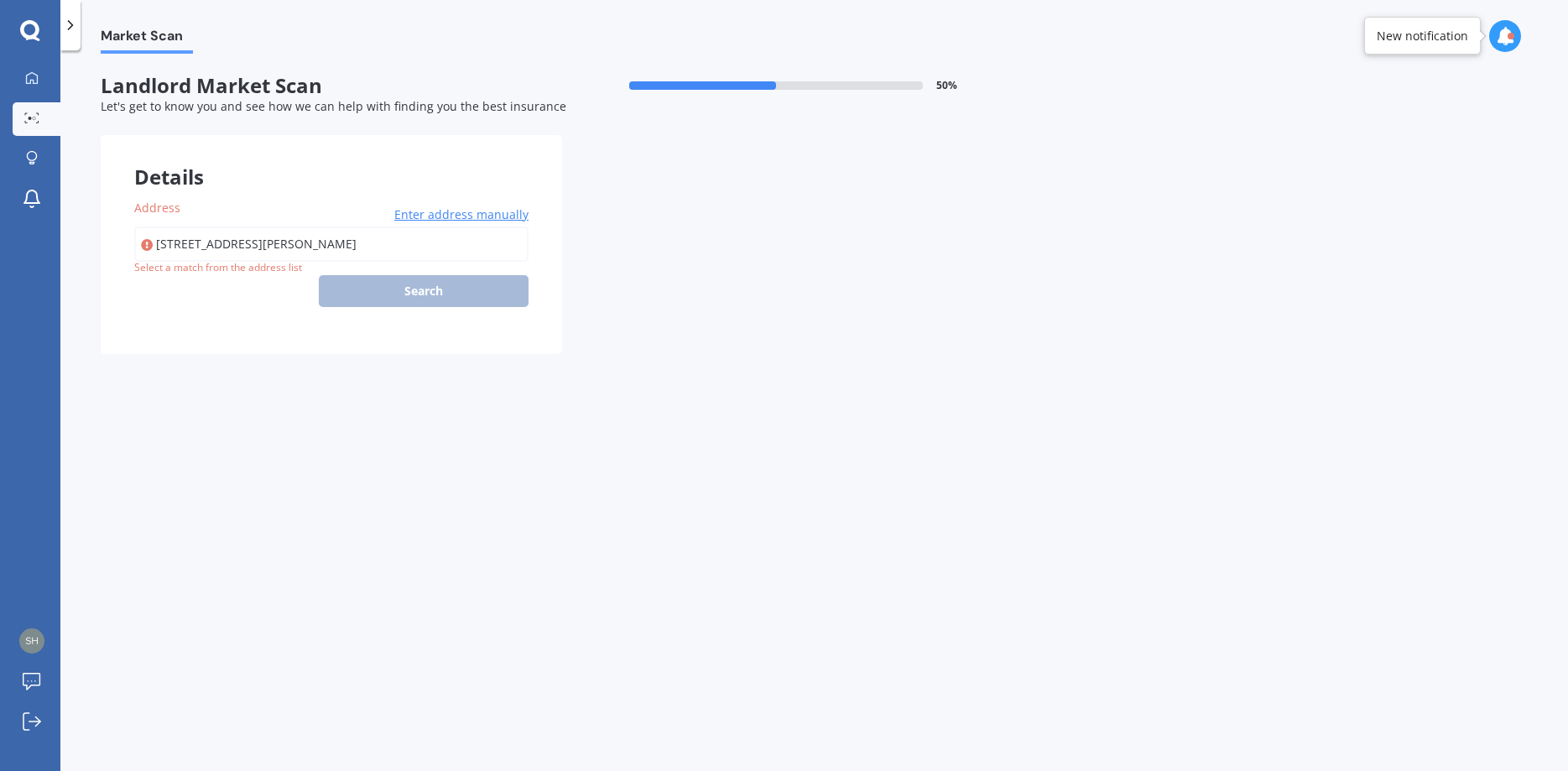 type on "[STREET_ADDRESS][PERSON_NAME]" 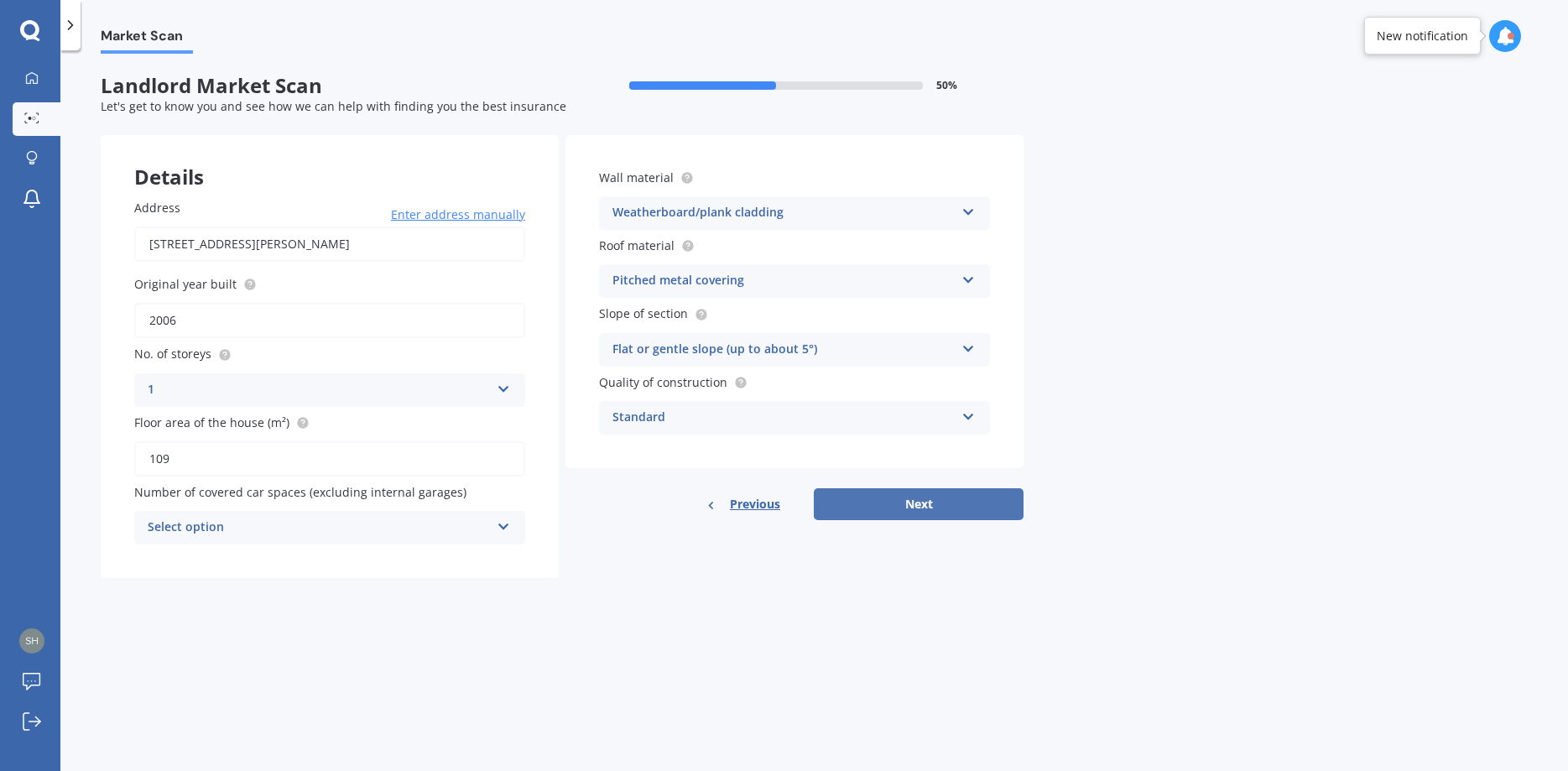 click on "Next" at bounding box center [919, 504] 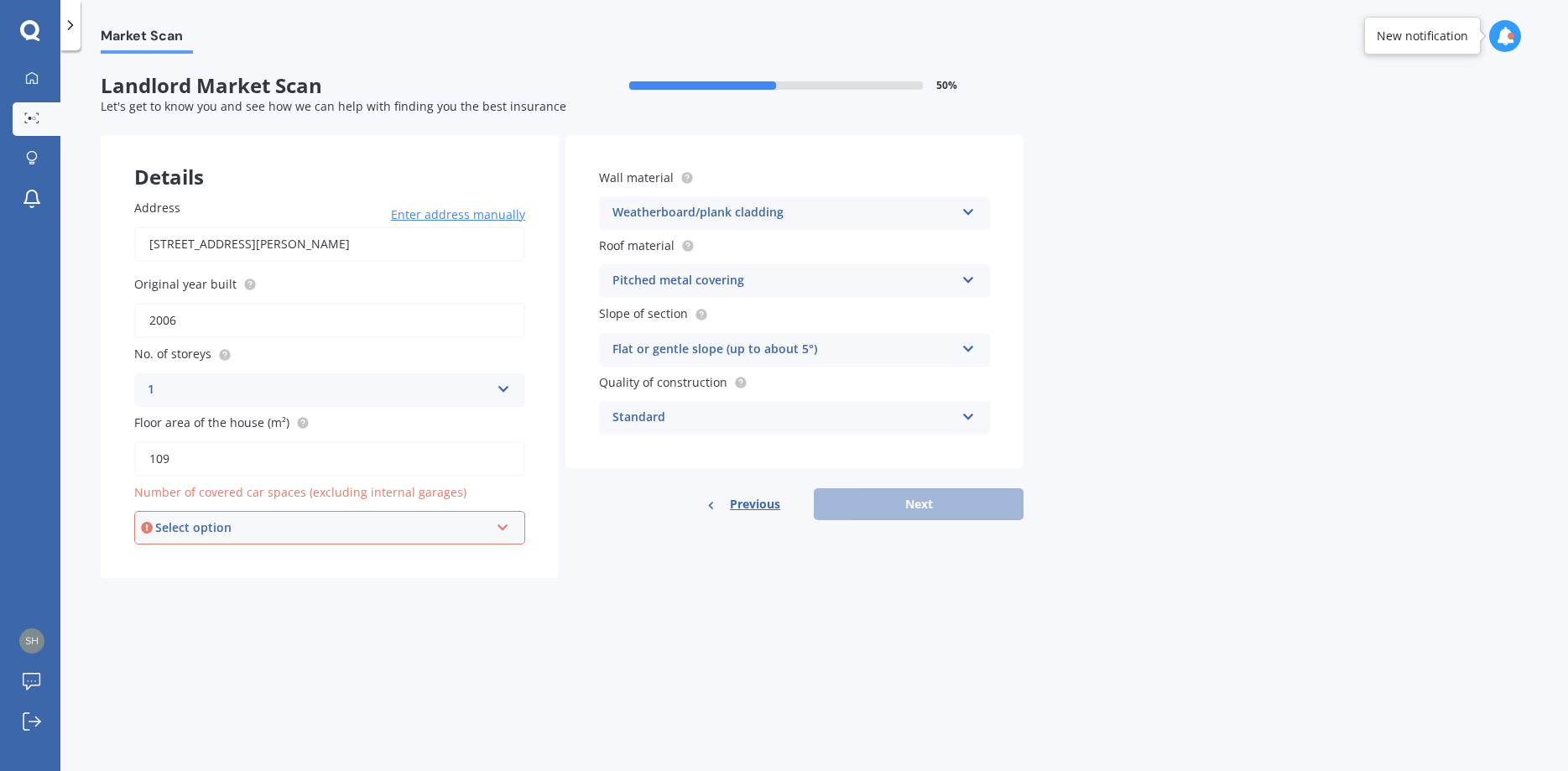 click on "Select option" at bounding box center [322, 528] 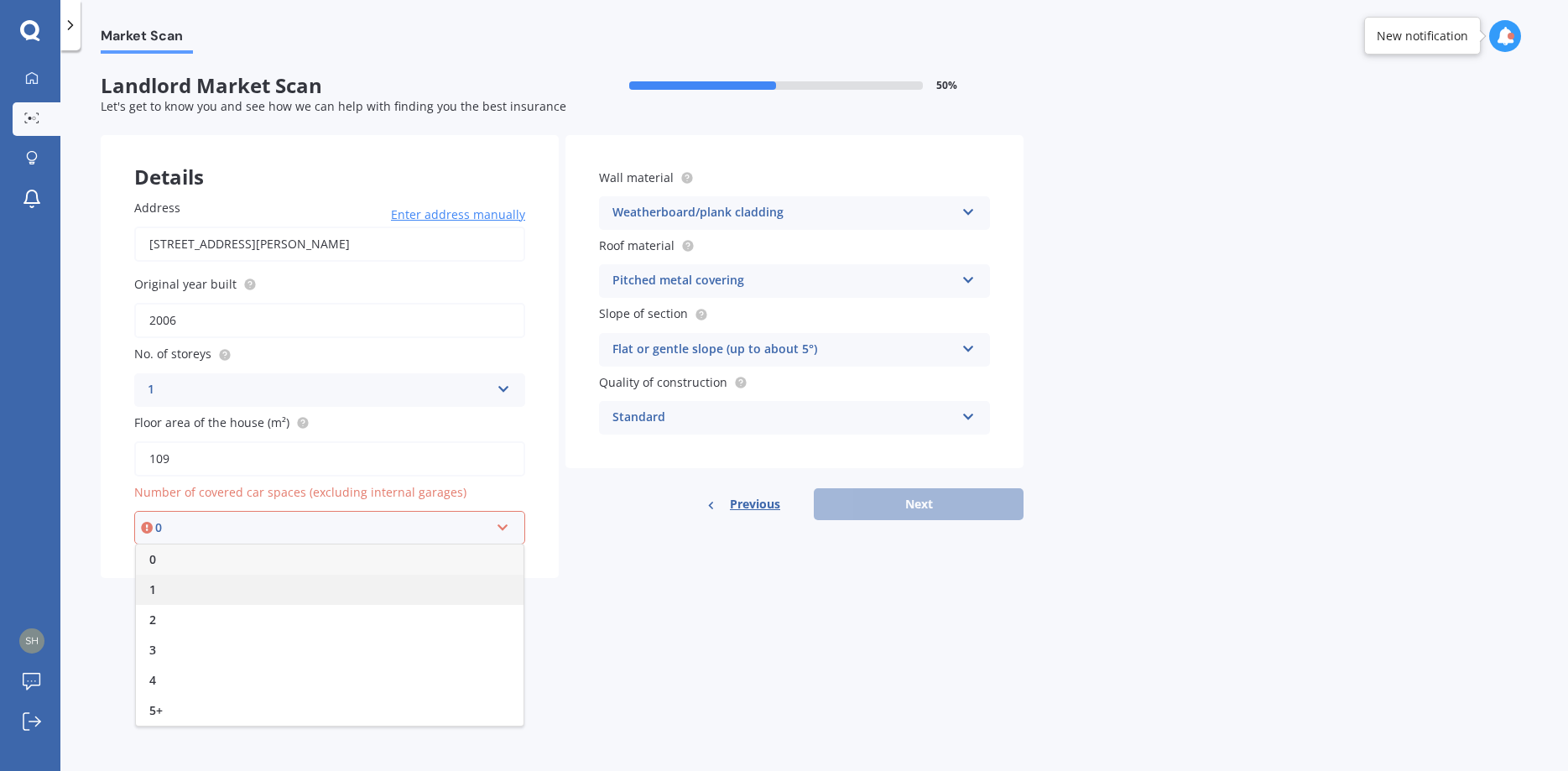 click on "1" at bounding box center [153, 589] 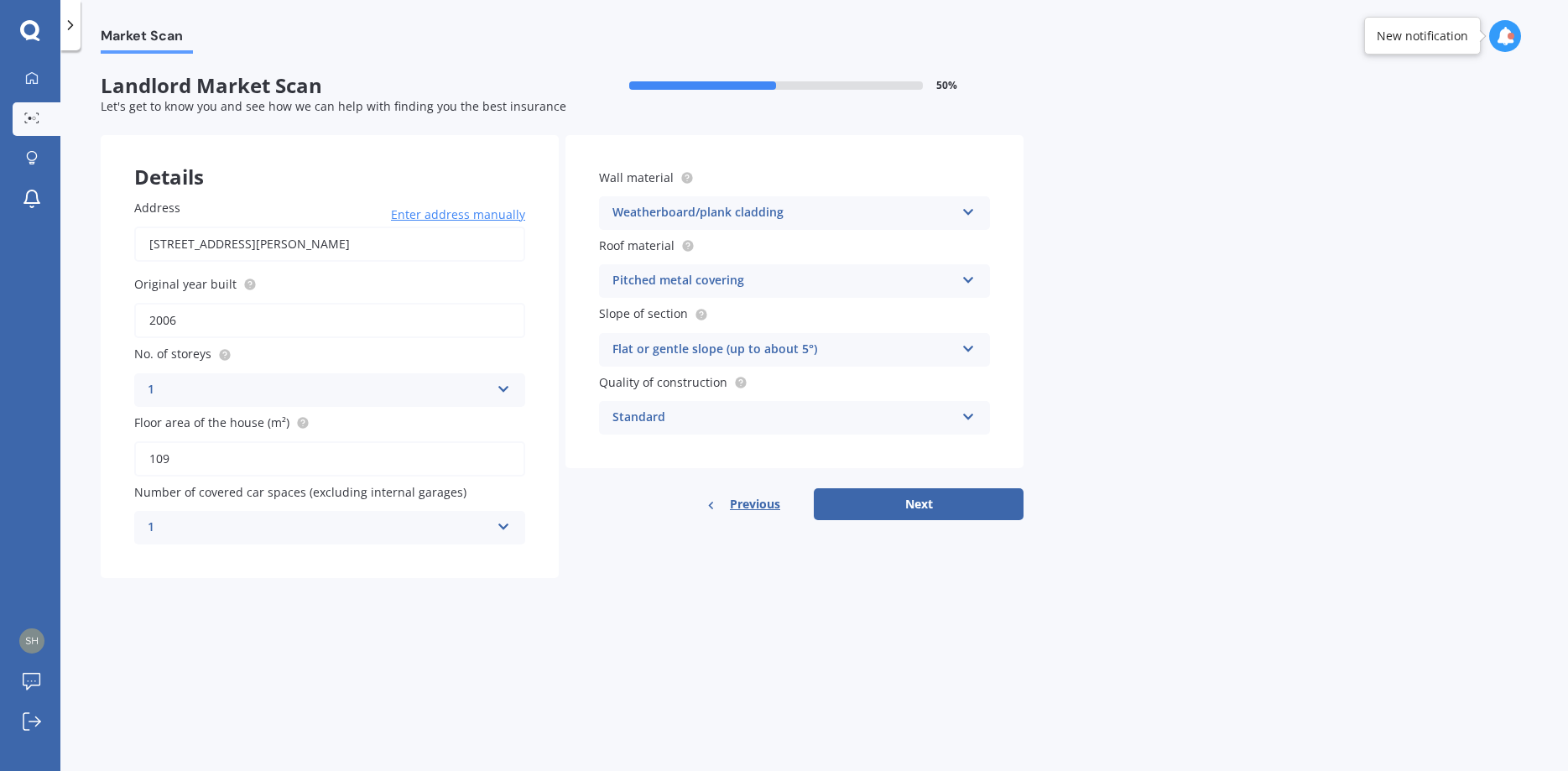 click on "1" at bounding box center (319, 528) 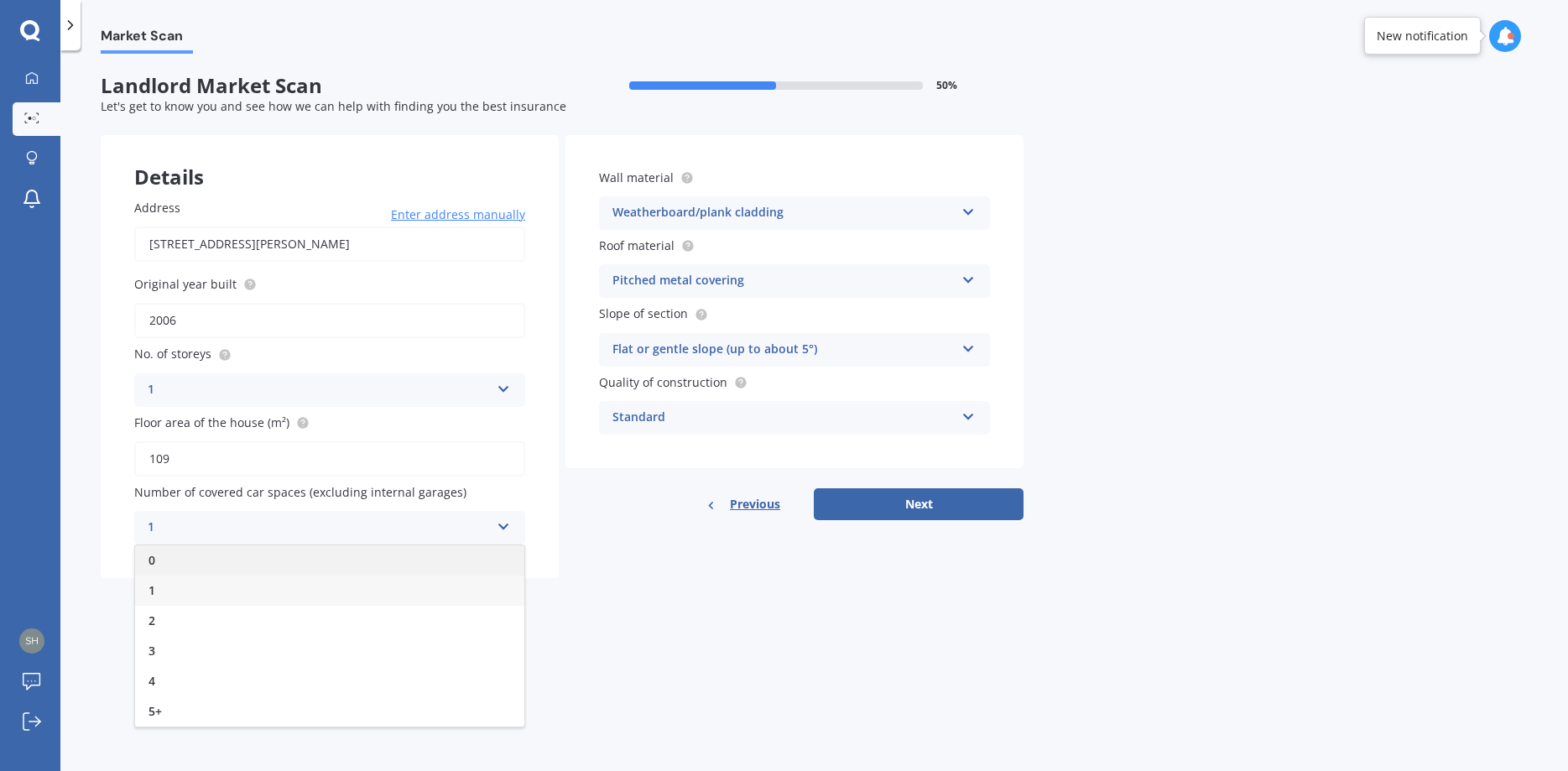 click on "0" at bounding box center (330, 560) 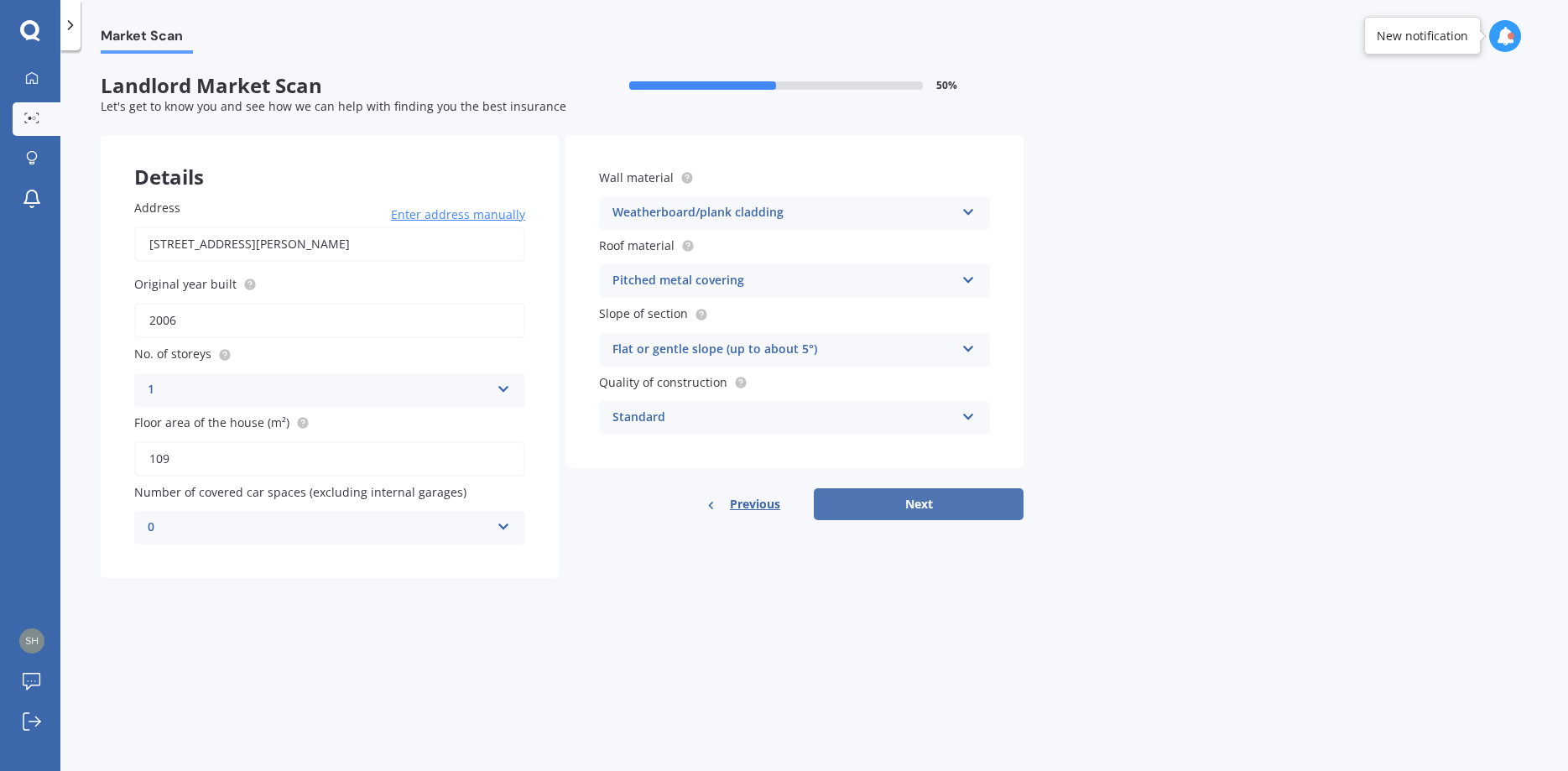 click on "Next" at bounding box center [919, 504] 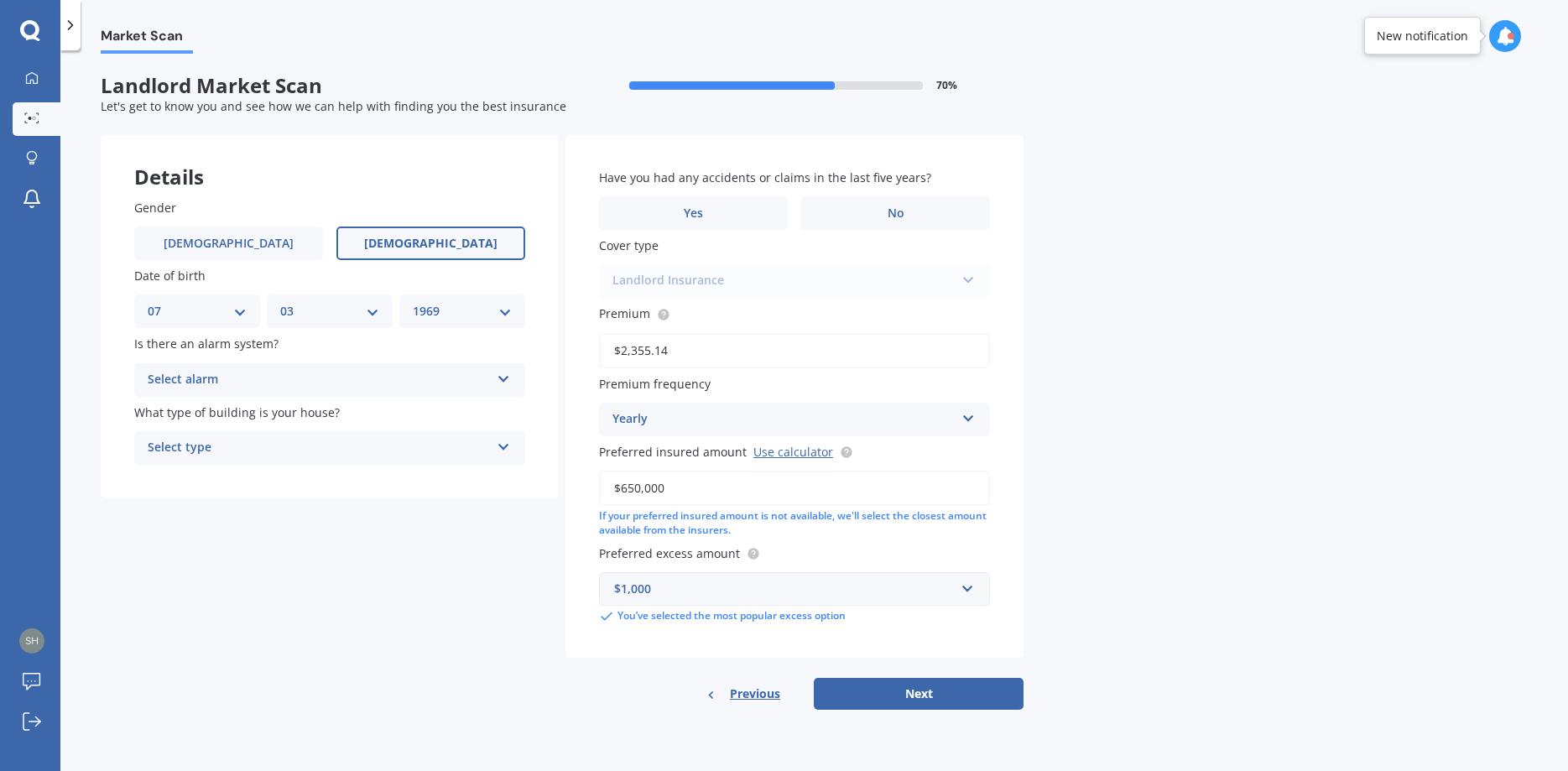 click on "Select alarm" at bounding box center [319, 380] 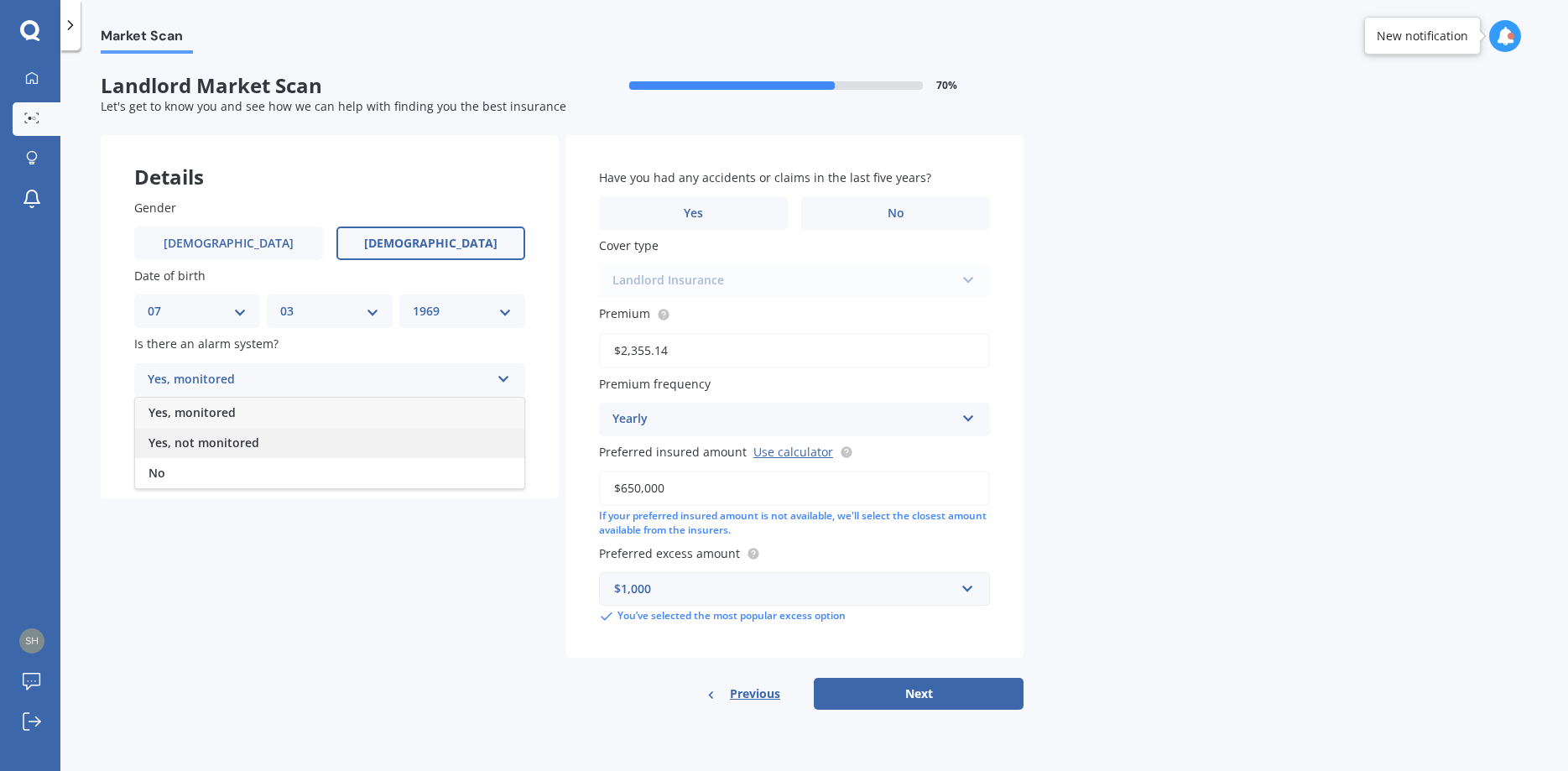click on "Yes, not monitored" at bounding box center (204, 442) 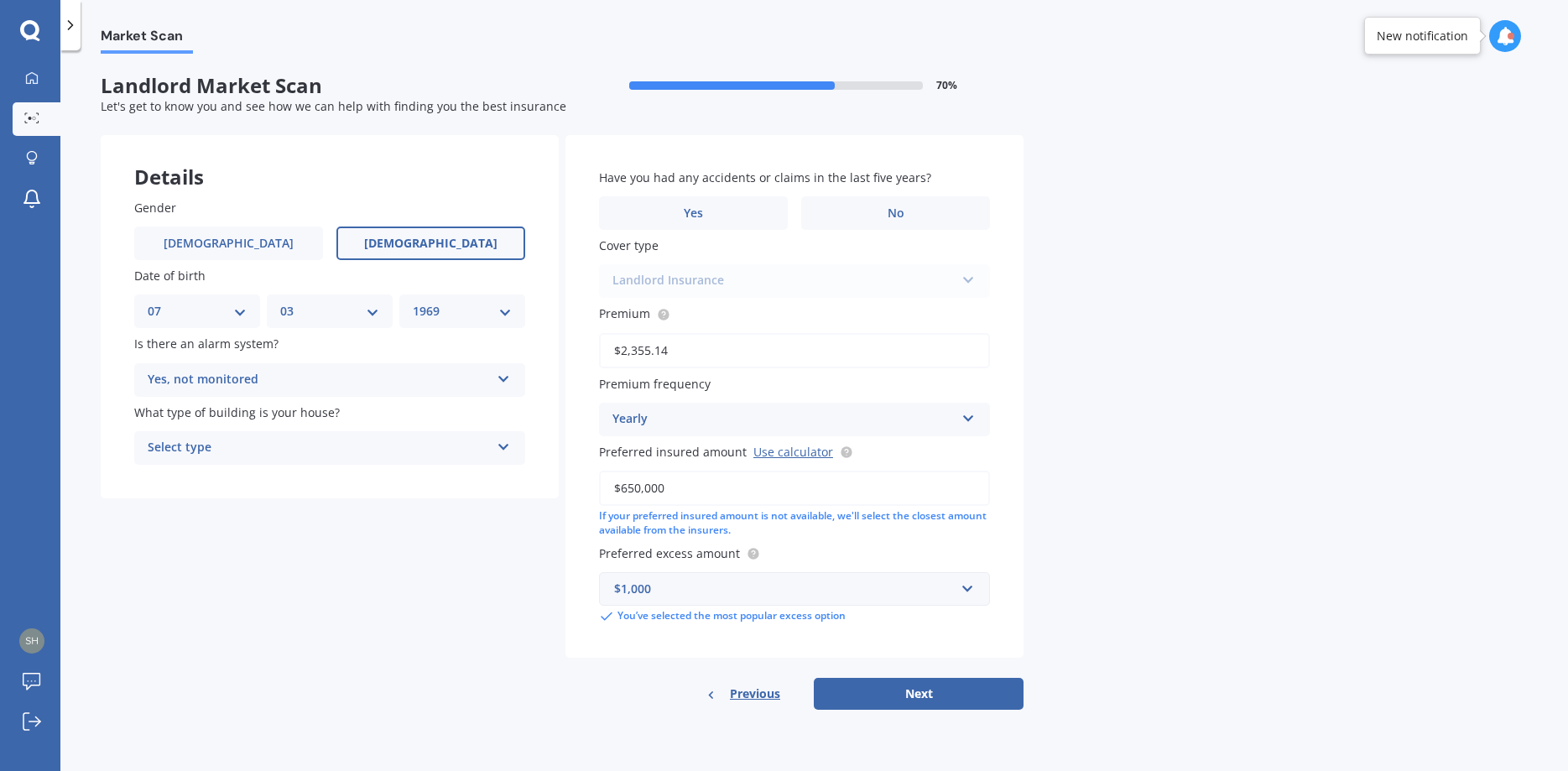 click on "Select type" at bounding box center [319, 448] 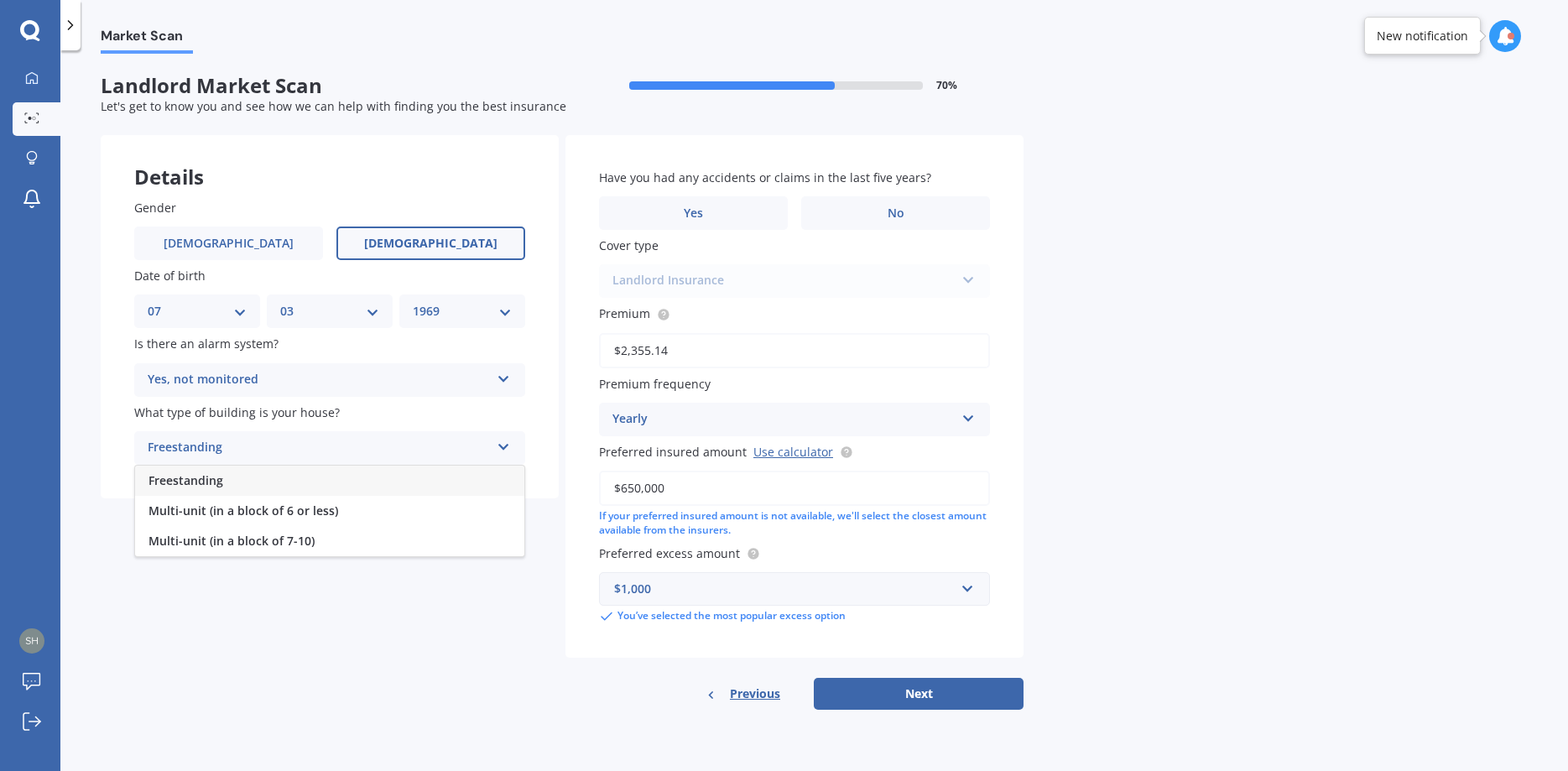 click on "Freestanding" at bounding box center (185, 480) 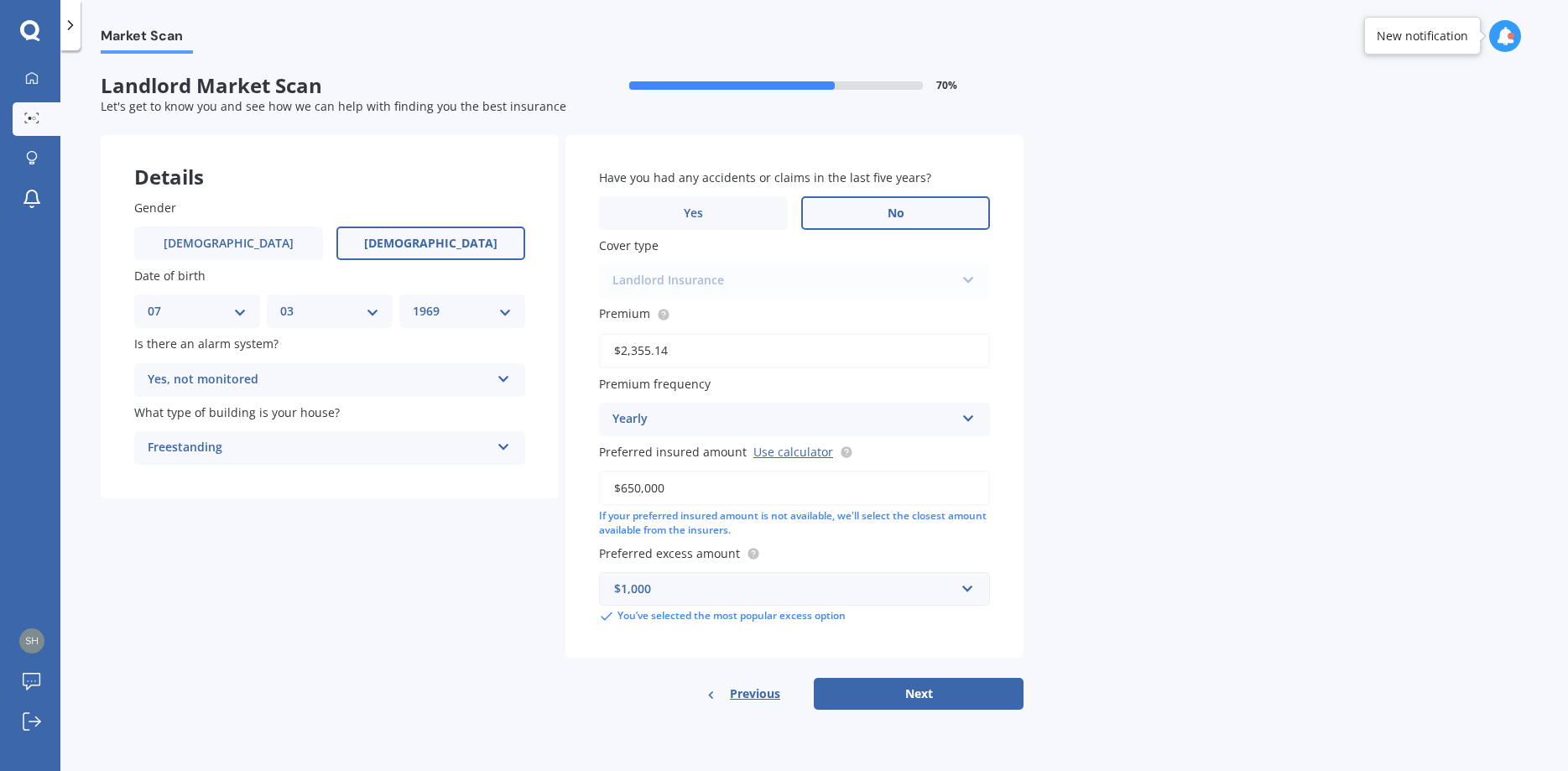 click on "No" at bounding box center (895, 213) 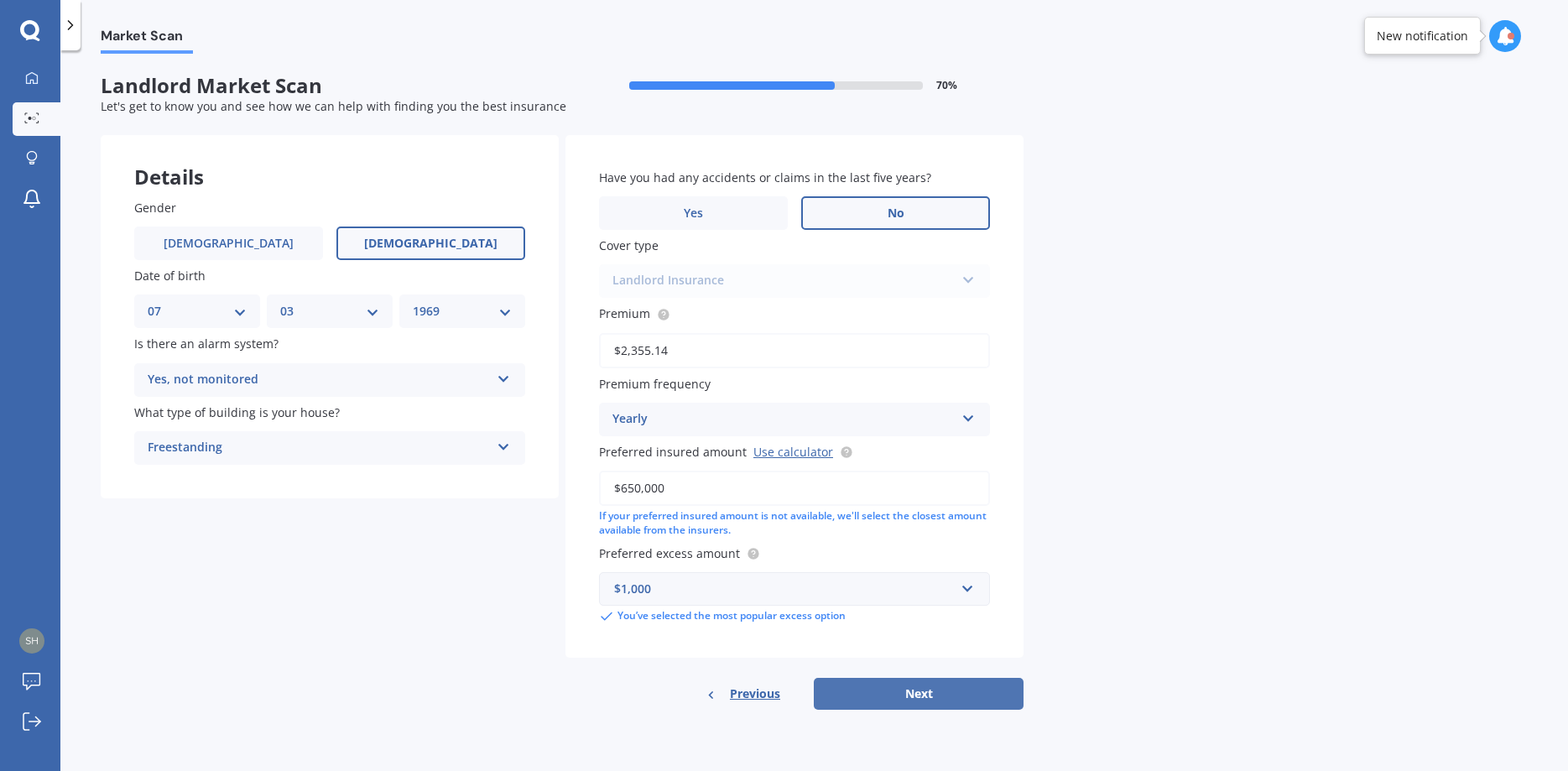click on "Next" at bounding box center [919, 694] 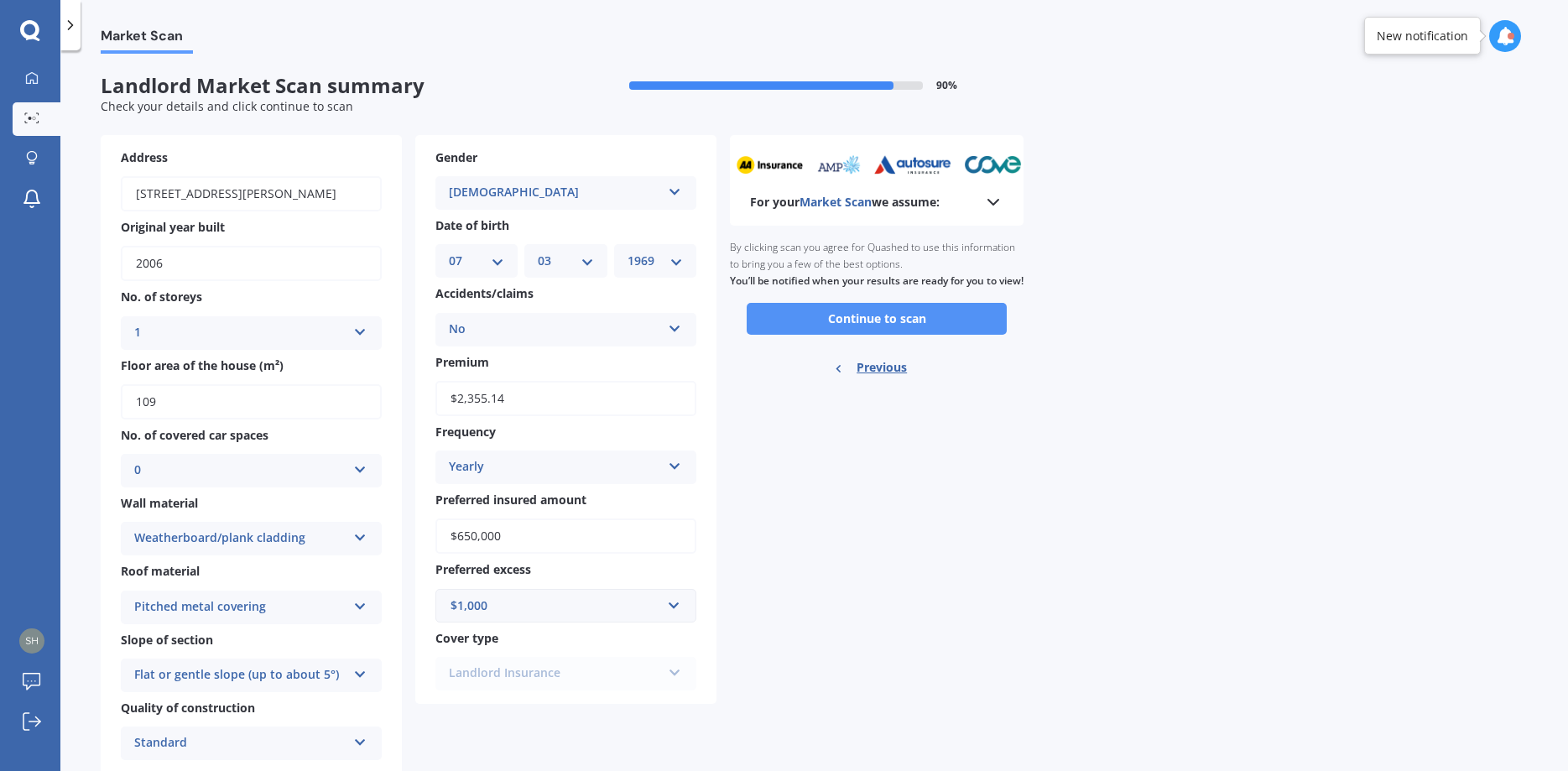click on "Continue to scan" at bounding box center [877, 319] 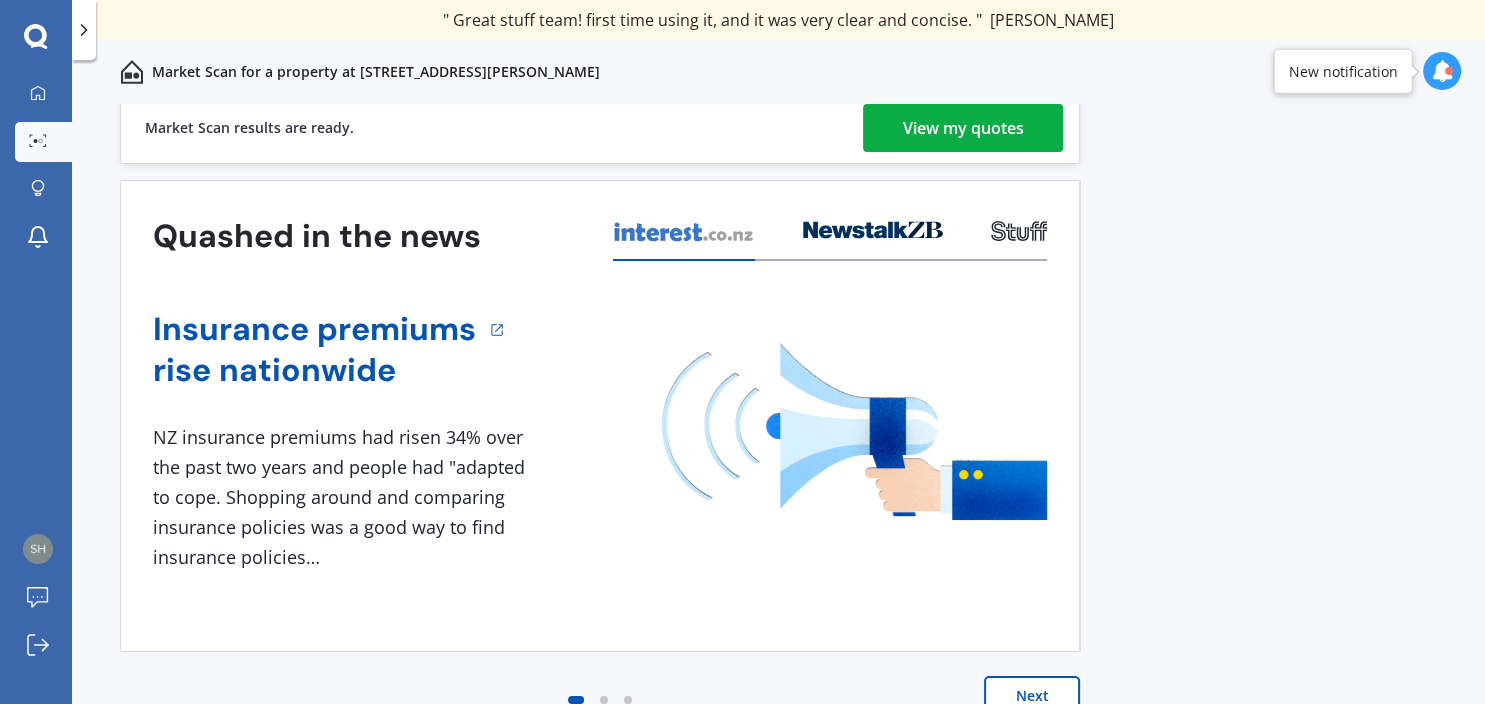 scroll, scrollTop: 20, scrollLeft: 0, axis: vertical 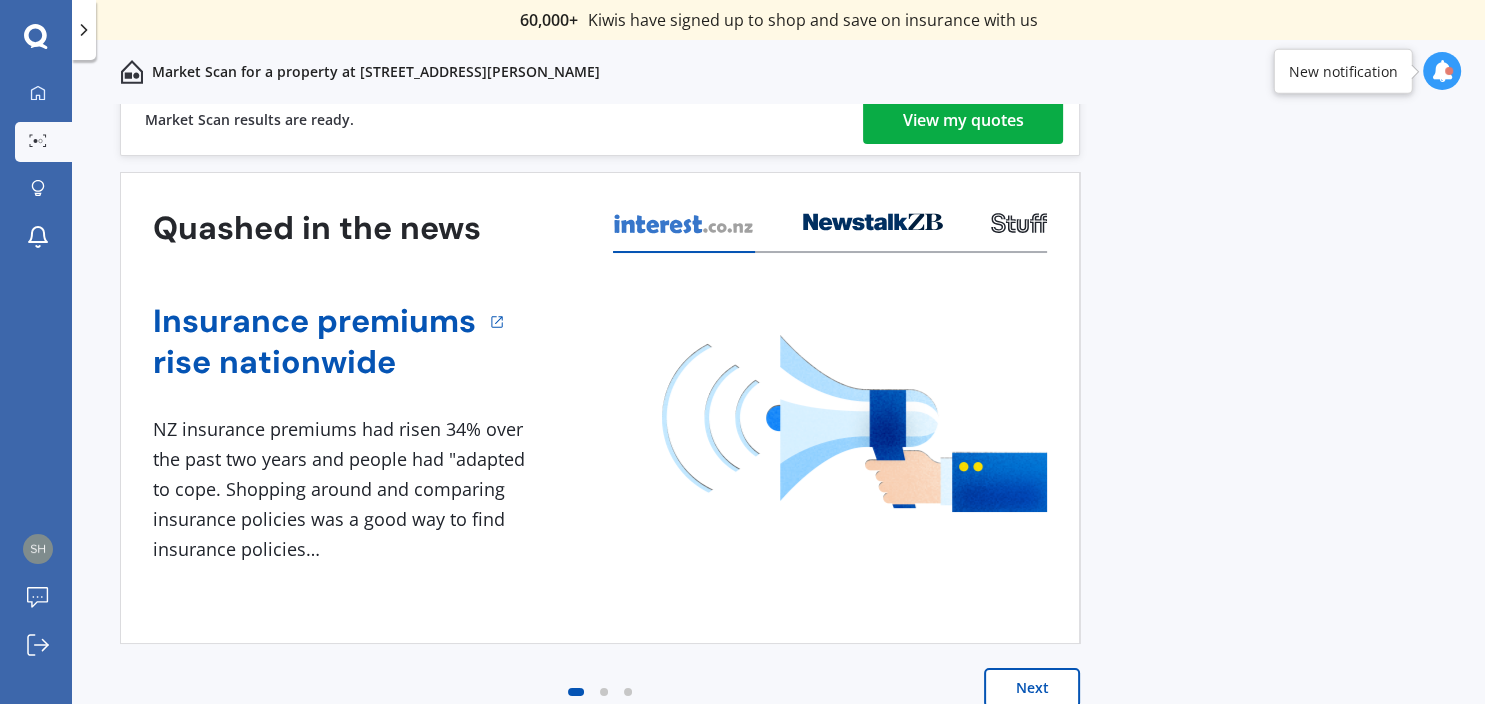 click on "View my quotes" at bounding box center (963, 120) 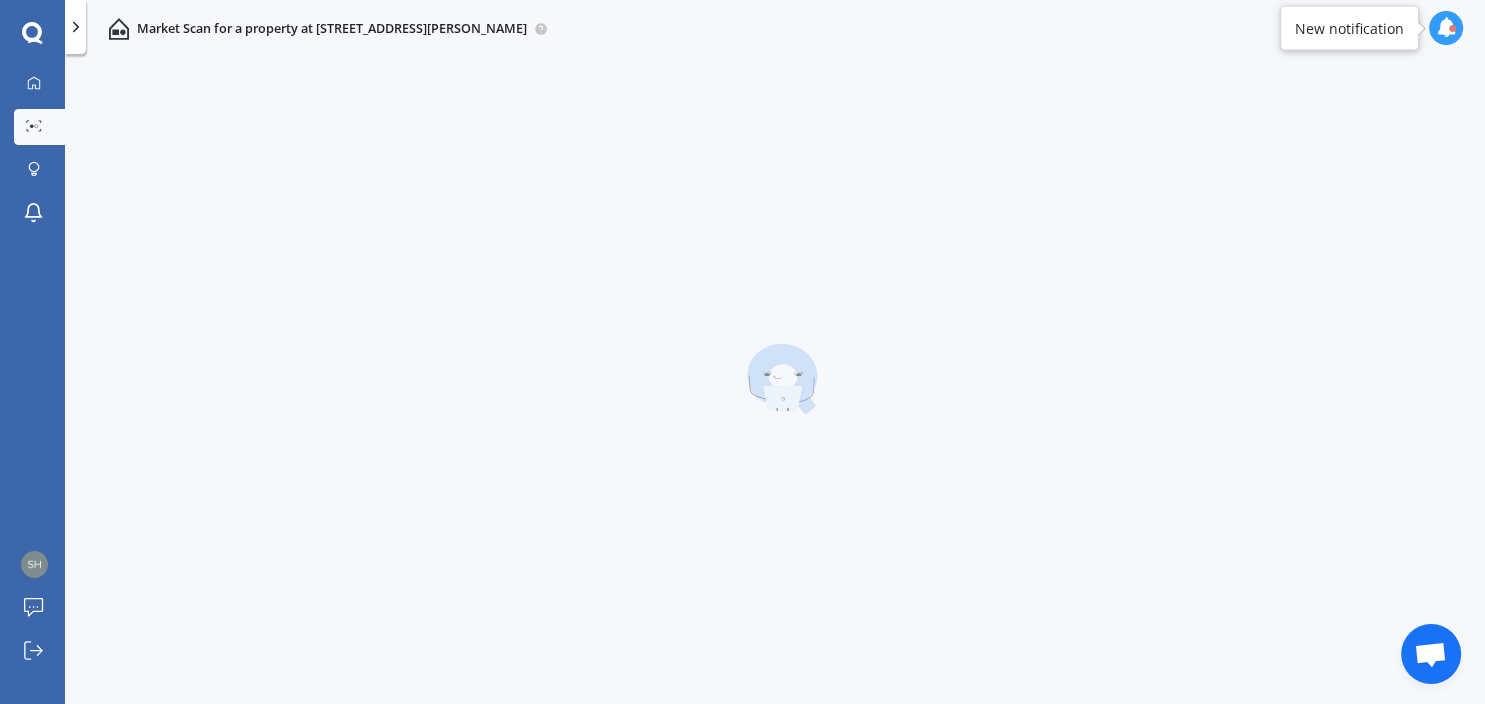 scroll, scrollTop: 0, scrollLeft: 0, axis: both 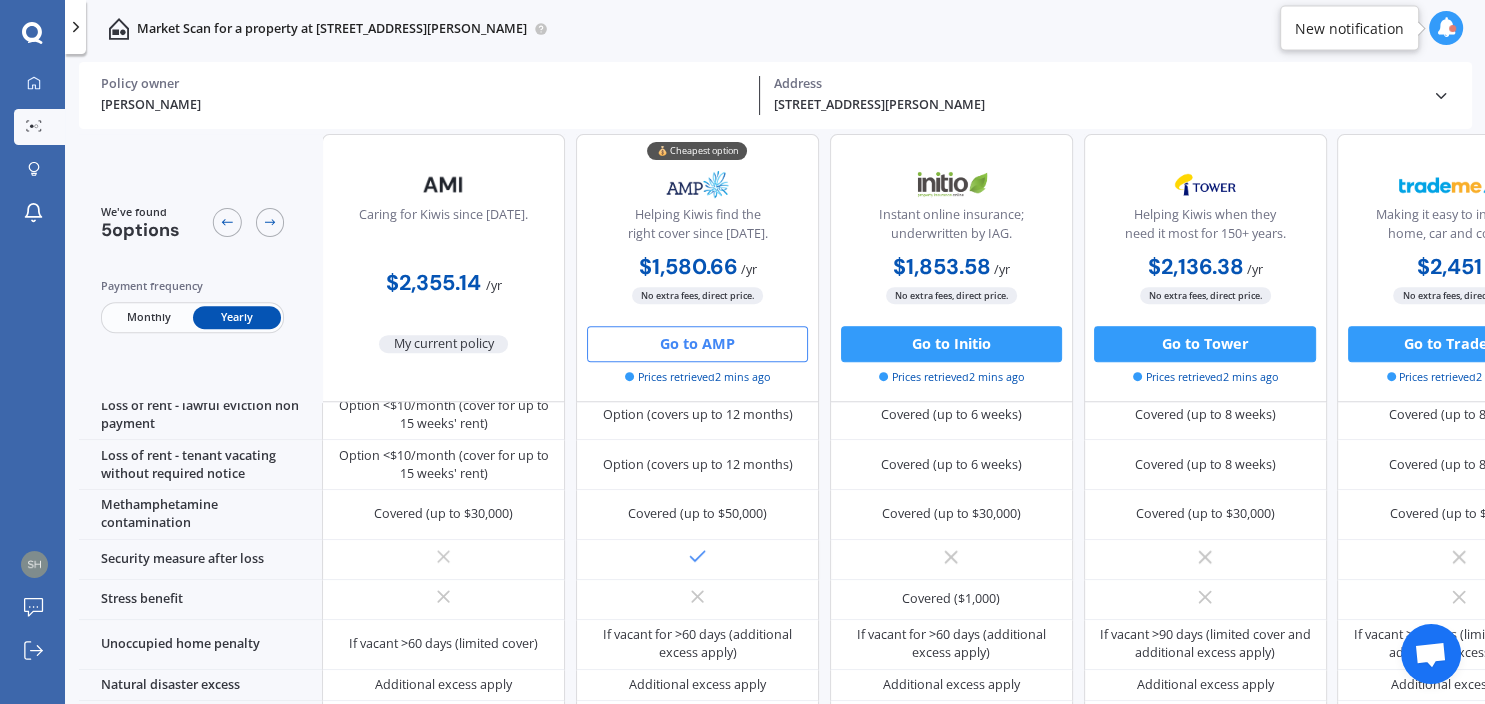click on "Go to AMP" at bounding box center [697, 343] 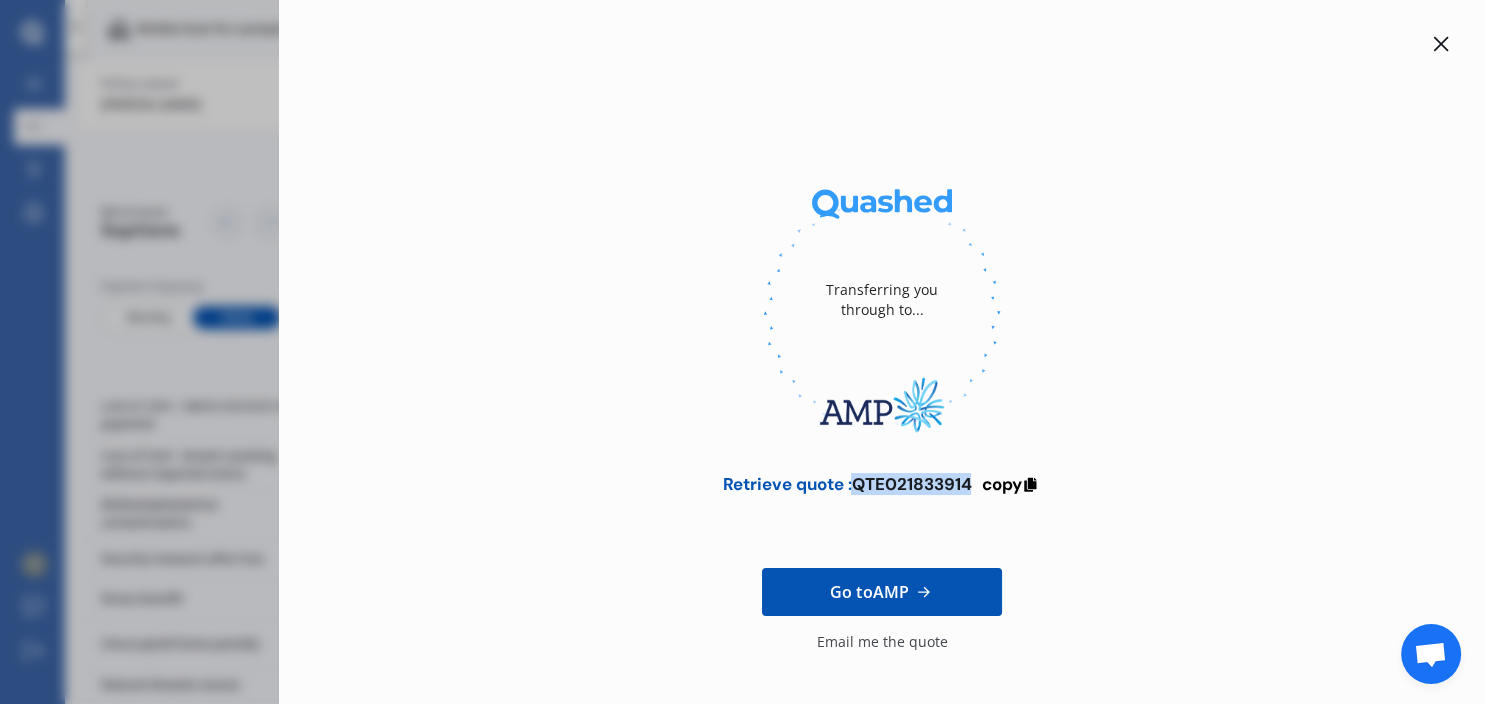 drag, startPoint x: 971, startPoint y: 483, endPoint x: 858, endPoint y: 490, distance: 113.216606 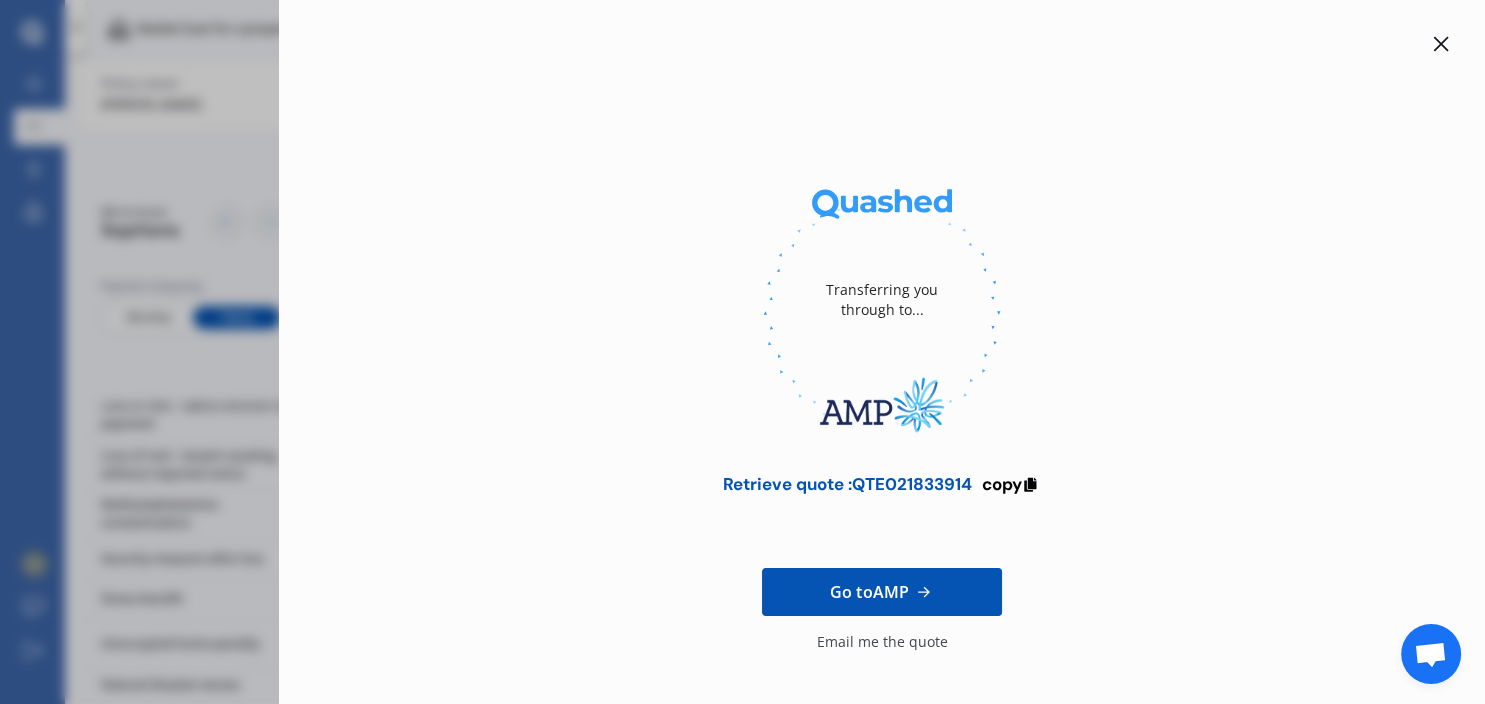 click 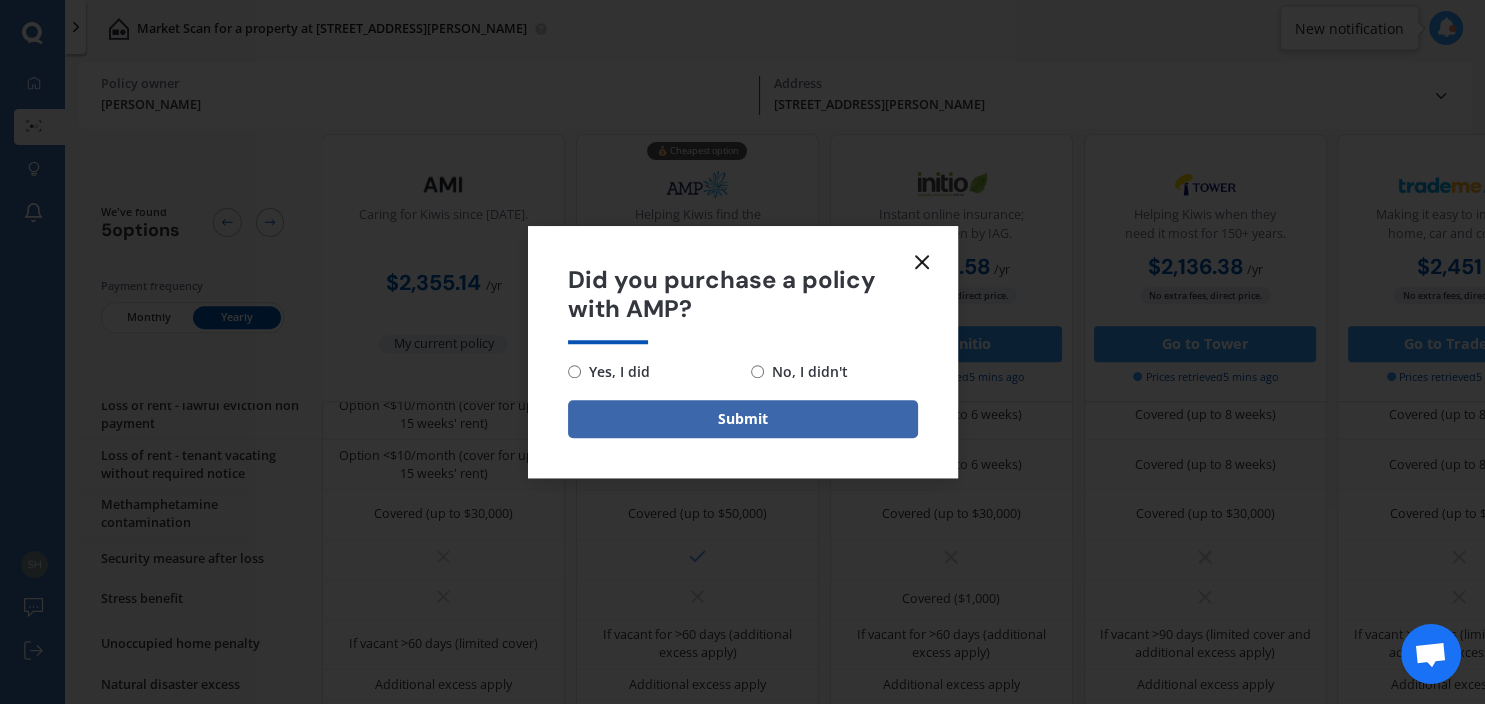 click 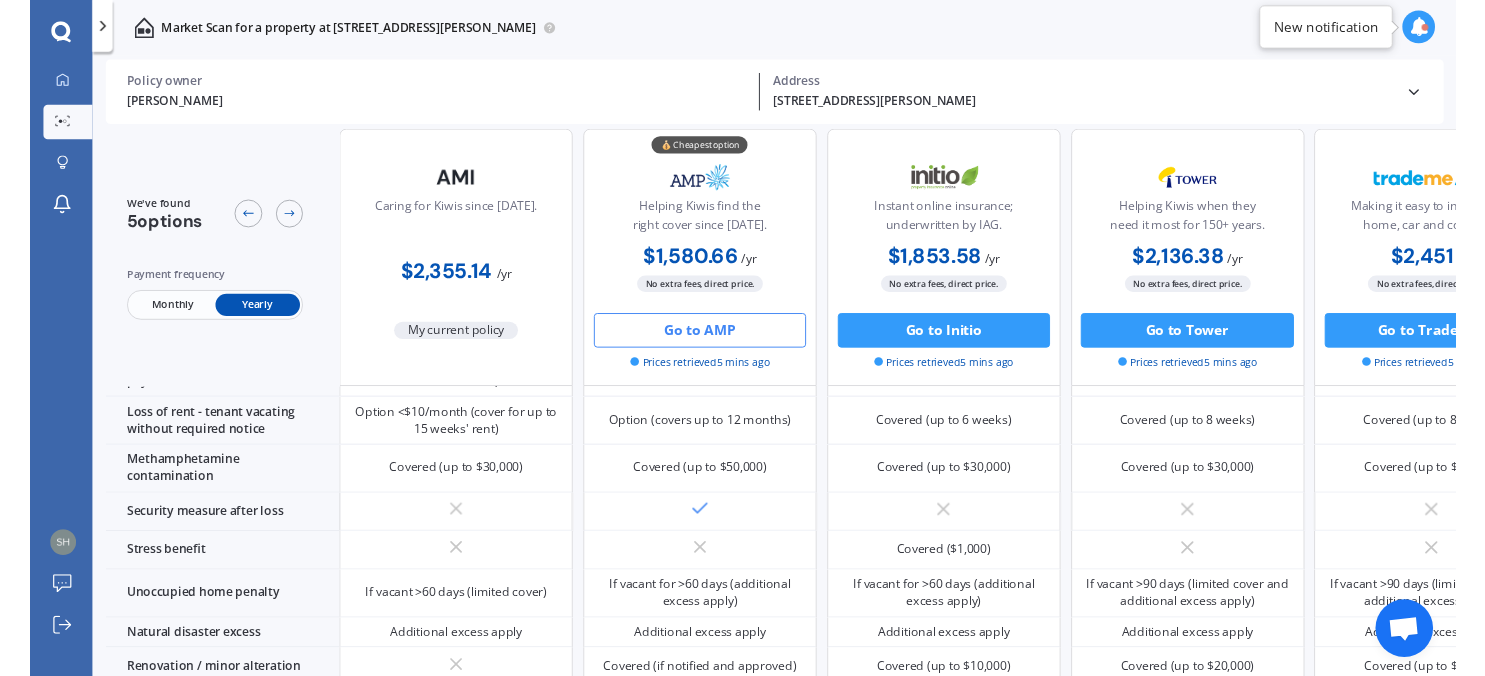 scroll, scrollTop: 528, scrollLeft: 0, axis: vertical 